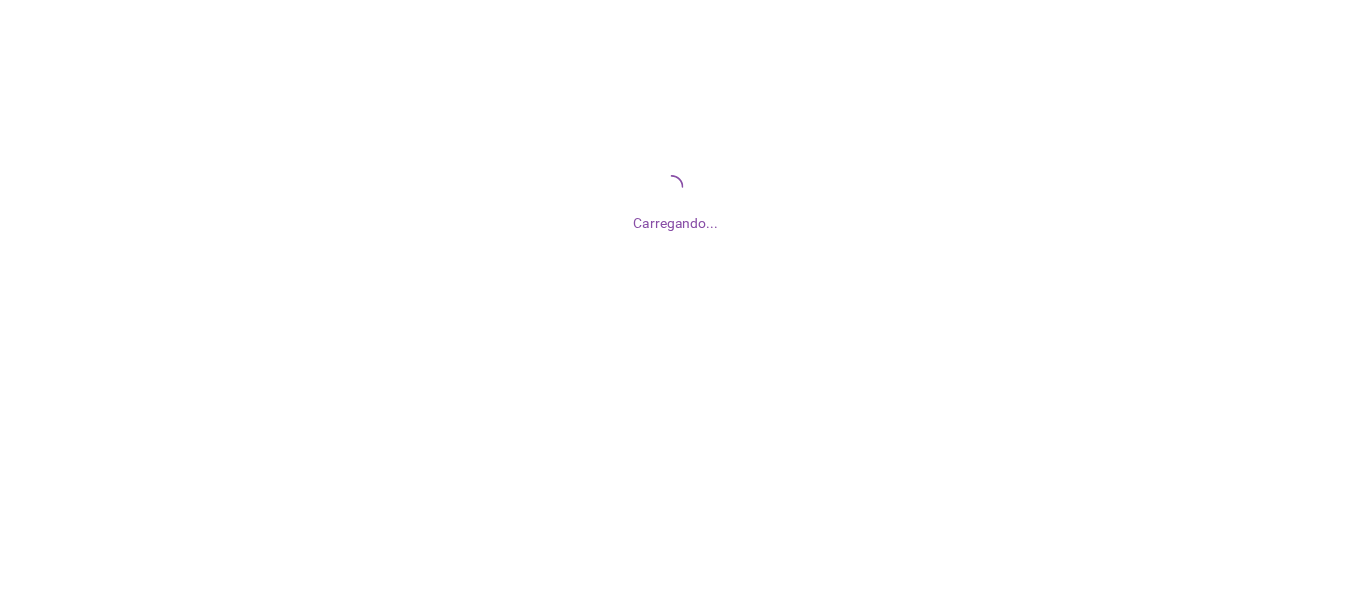 scroll, scrollTop: 0, scrollLeft: 0, axis: both 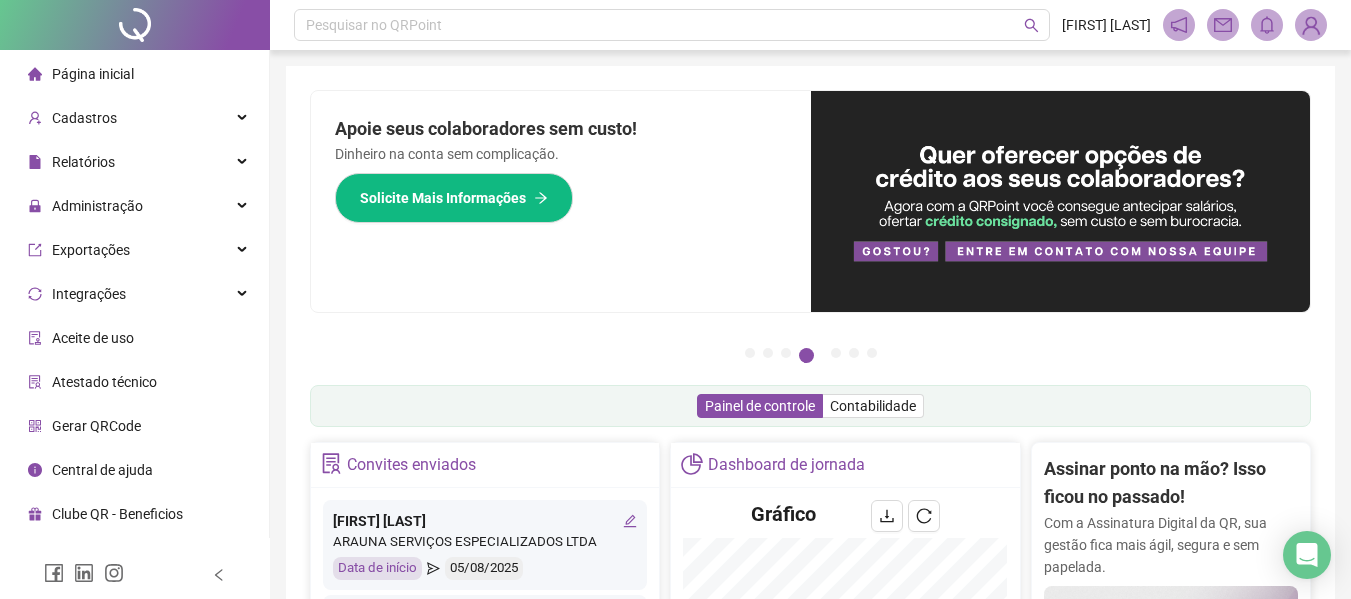 click on "Pague o QRPoint com Cartão de Crédito Sua assinatura: mais segurança, prática e sem preocupações com boletos! Saiba mais Sua folha de pagamento, mais simples do que nunca! Com a Folha de Pagamento QR, você faz tudo em um só lugar: da admissão à geração da folha. Agilidade, integração e segurança em um único ecossistema. Conheça a QRFolha agora 🔍 Precisa de Ajuda? Conte com o Suporte da QRPoint! Encontre respostas rápidas e eficientes em nosso Guia Prático de Suporte. Acesse agora e descubra todos os nossos canais de atendimento! 🚀 Saiba Mais Automatize seu DP e ganhe mais tempo! 🚀 Agende uma demonstração agora e veja como simplificamos admissão, ponto, férias e holerites em um só lugar! Agendar Demonstração Agora Apoie seus colaboradores sem custo! Dinheiro na conta sem complicação. Solicite Mais Informações Seus Colaboradores Precisam de Apoio Financeiro? Ofereça empréstimo consignado e antecipação salarial com o QRPoint Crédito. Saiba mais Saiba mais Saiba Mais 1" at bounding box center (810, 646) 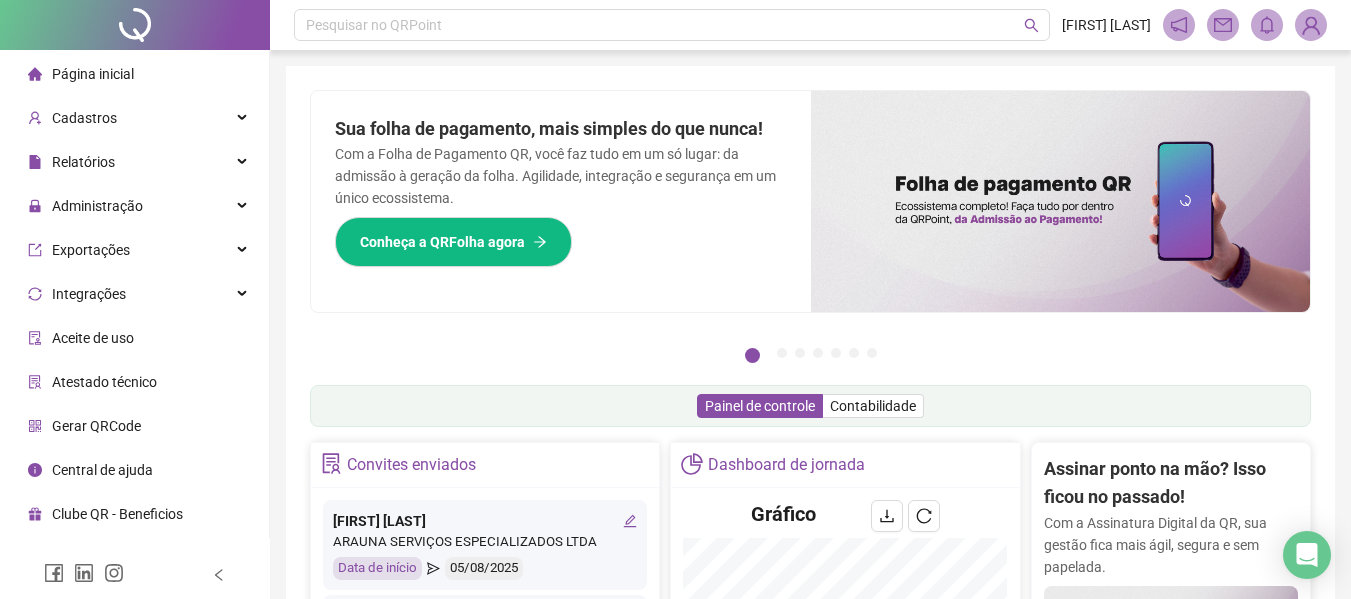 click on "Pague o QRPoint com Cartão de Crédito Sua assinatura: mais segurança, prática e sem preocupações com boletos! Saiba mais Sua folha de pagamento, mais simples do que nunca! Com a Folha de Pagamento QR, você faz tudo em um só lugar: da admissão à geração da folha. Agilidade, integração e segurança em um único ecossistema. Conheça a QRFolha agora 🔍 Precisa de Ajuda? Conte com o Suporte da QRPoint! Encontre respostas rápidas e eficientes em nosso Guia Prático de Suporte. Acesse agora e descubra todos os nossos canais de atendimento! 🚀 Saiba Mais Automatize seu DP e ganhe mais tempo! 🚀 Agende uma demonstração agora e veja como simplificamos admissão, ponto, férias e holerites em um só lugar! Agendar Demonstração Agora Apoie seus colaboradores sem custo! Dinheiro na conta sem complicação. Solicite Mais Informações Seus Colaboradores Precisam de Apoio Financeiro? Ofereça empréstimo consignado e antecipação salarial com o QRPoint Crédito. Saiba mais Saiba mais Saiba Mais 1" at bounding box center [810, 230] 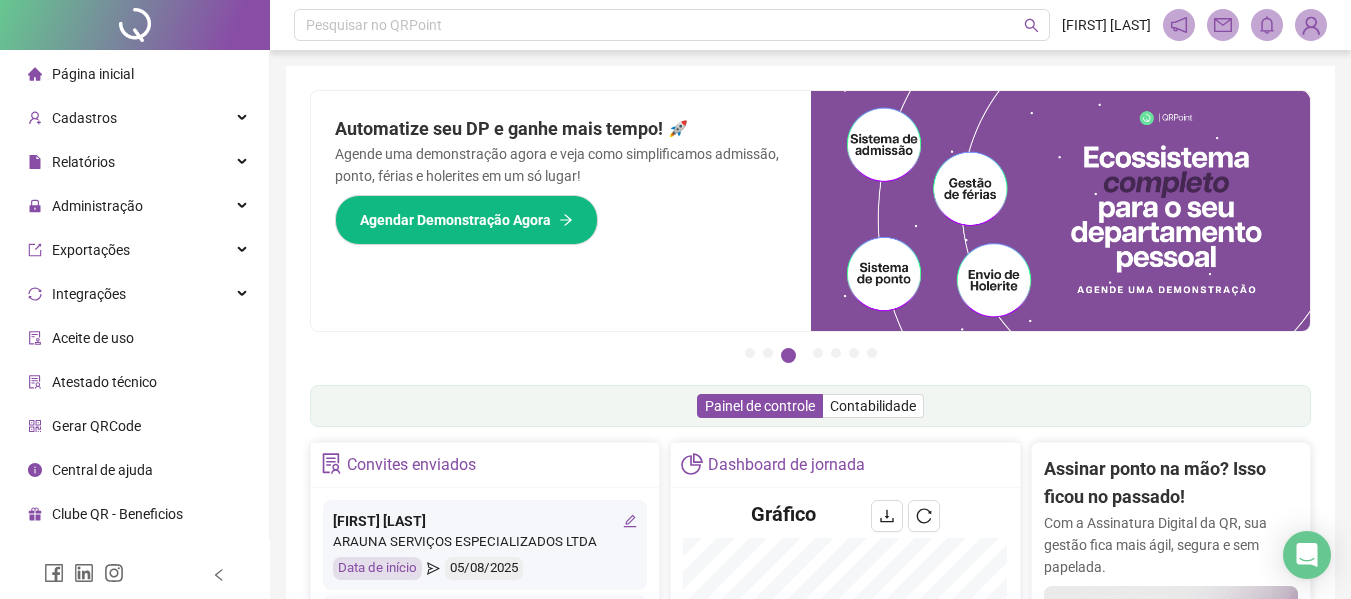 click on "Painel de controle Contabilidade" at bounding box center (810, 406) 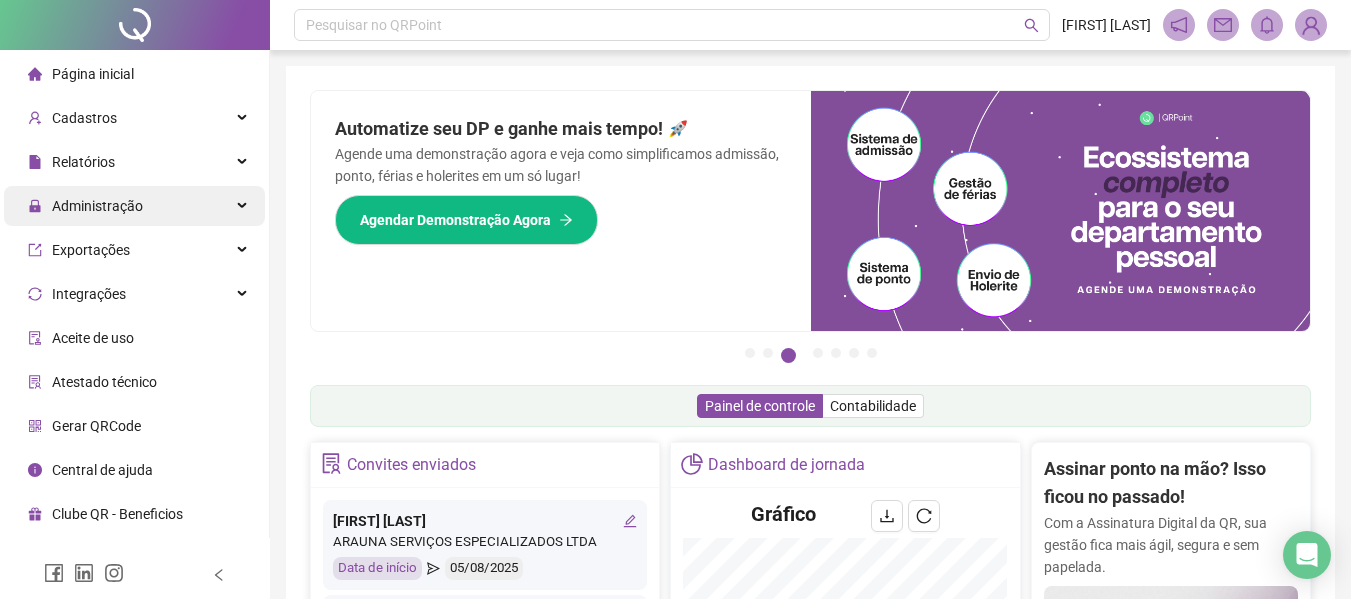 click on "Administração" at bounding box center (134, 206) 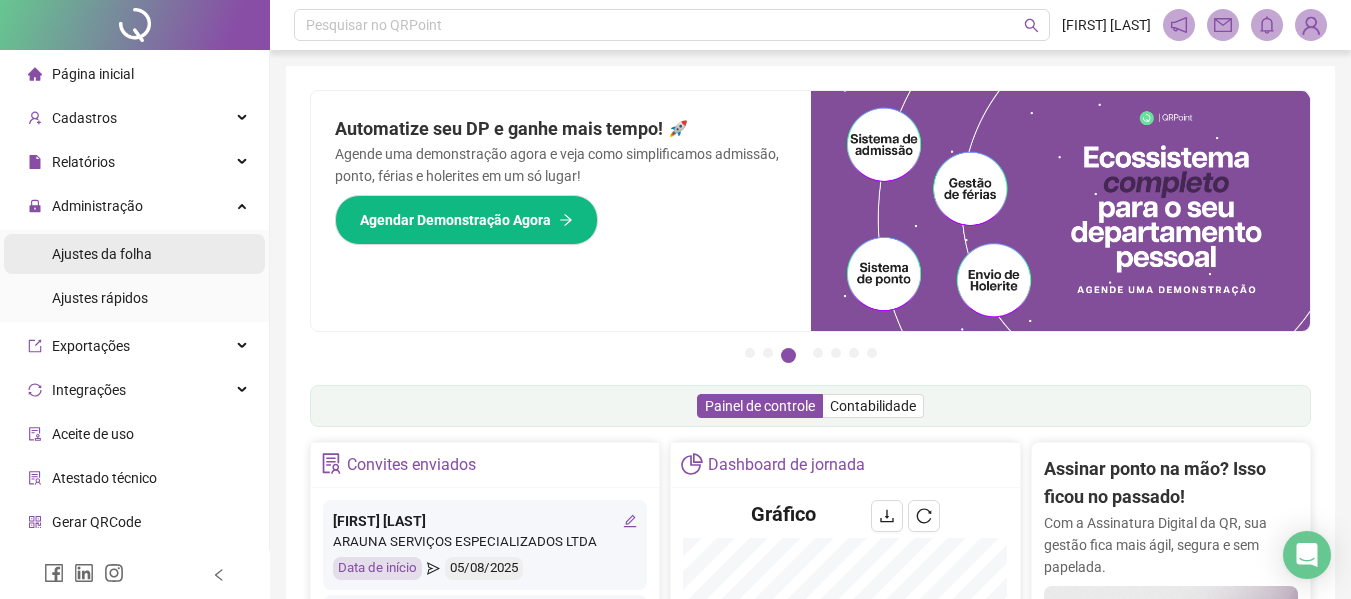 click on "Ajustes da folha" at bounding box center [102, 254] 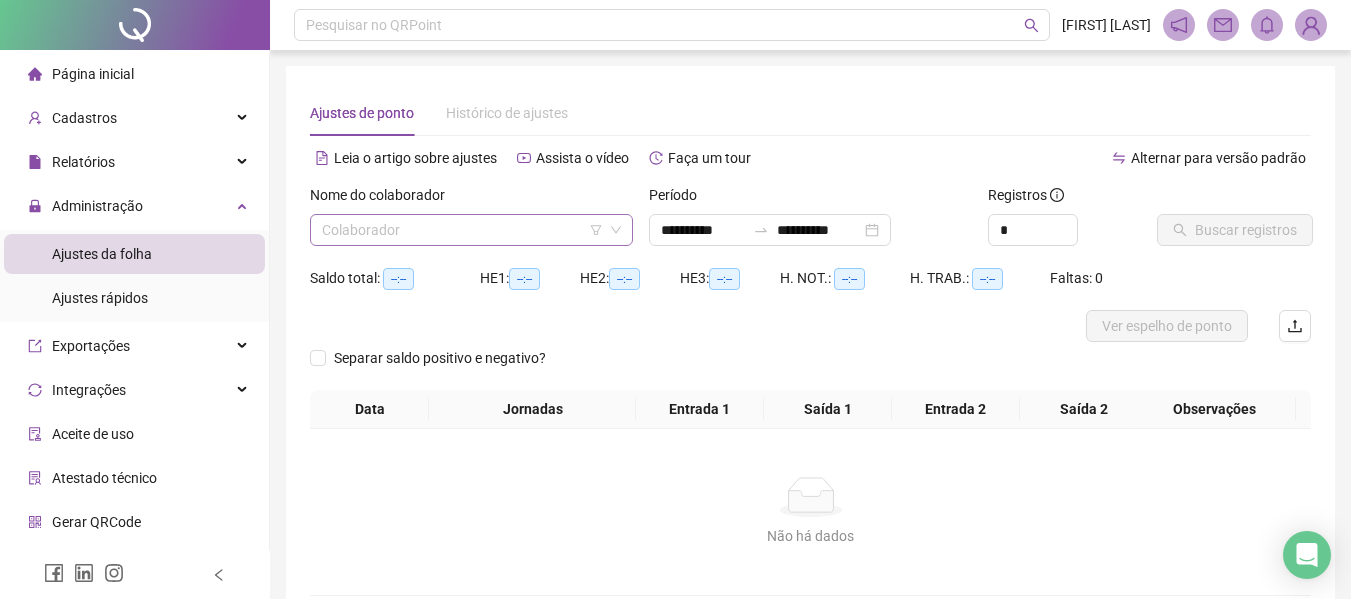 click at bounding box center (462, 230) 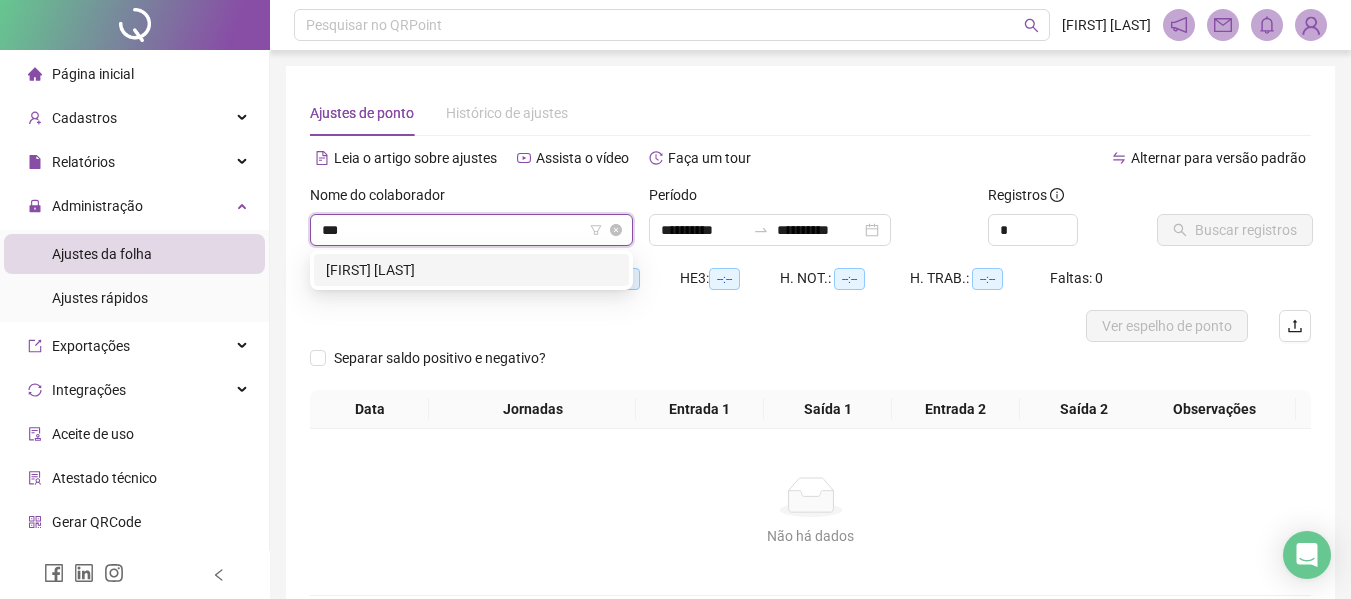 type on "****" 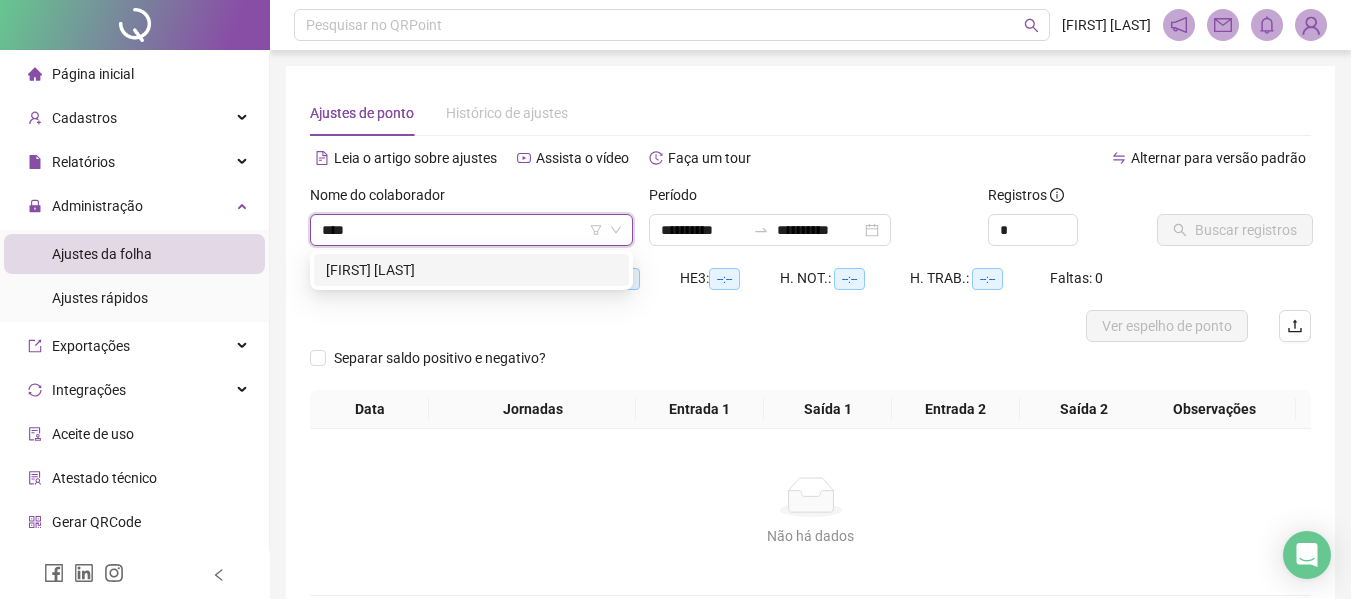 click on "[FIRST] [LAST]" at bounding box center [471, 270] 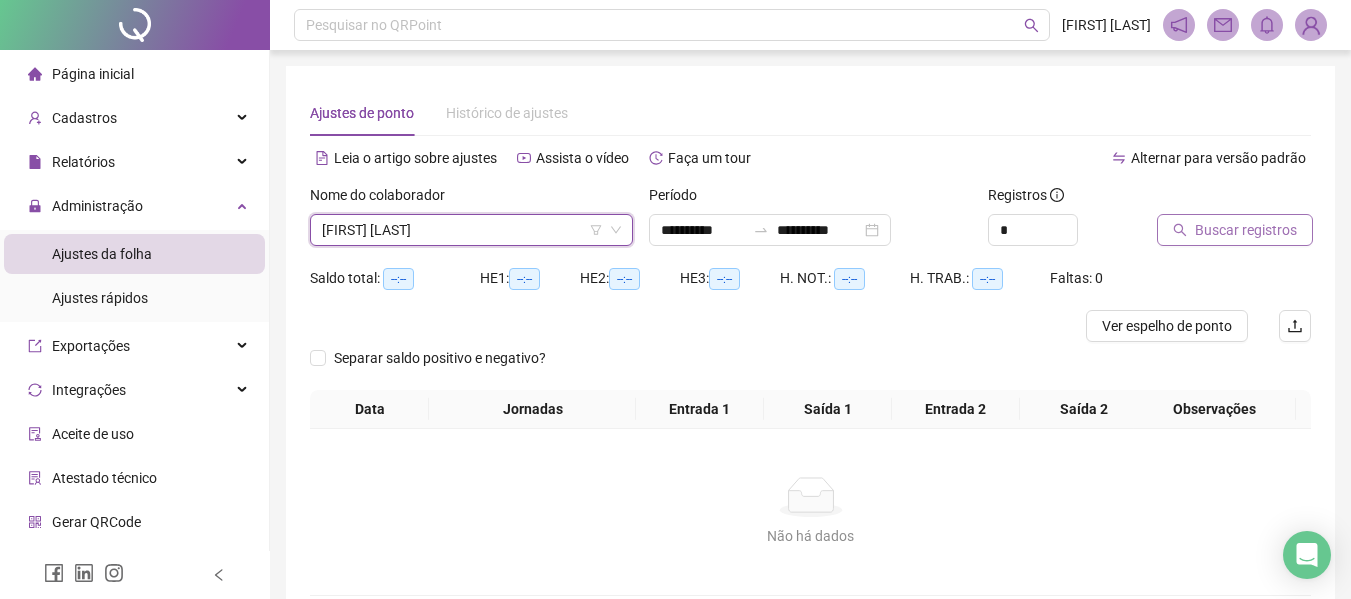 click on "Buscar registros" at bounding box center [1246, 230] 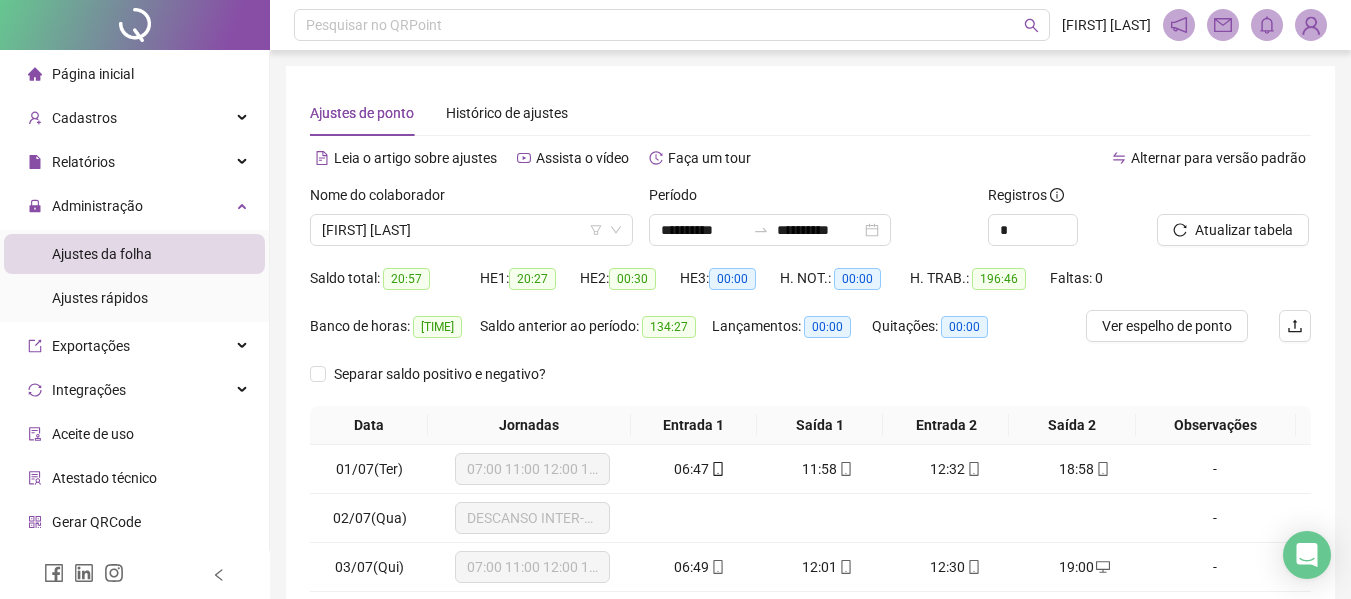 click on "**********" at bounding box center (770, 230) 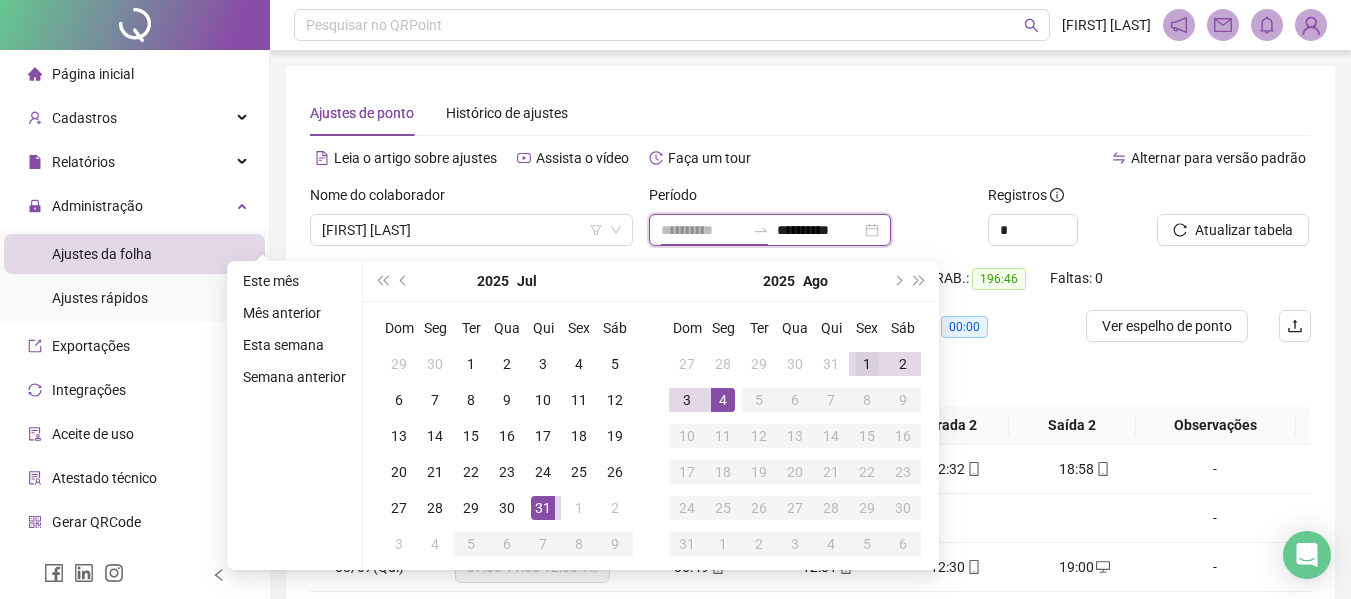 type on "**********" 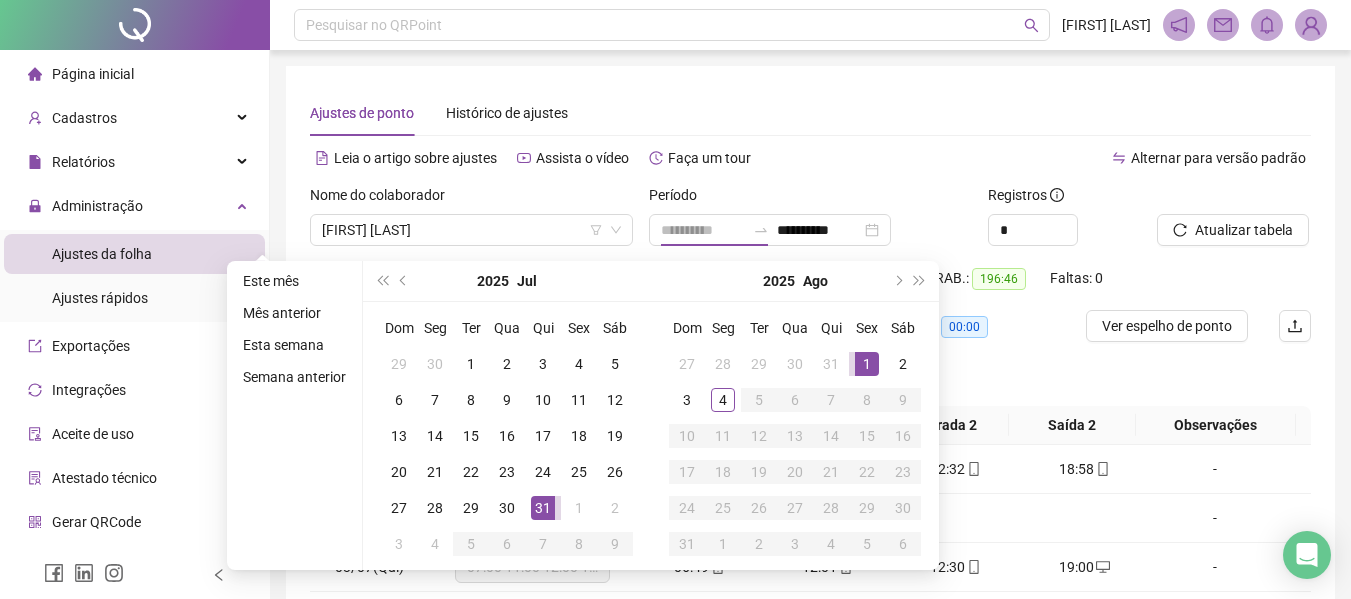click on "1" at bounding box center [867, 364] 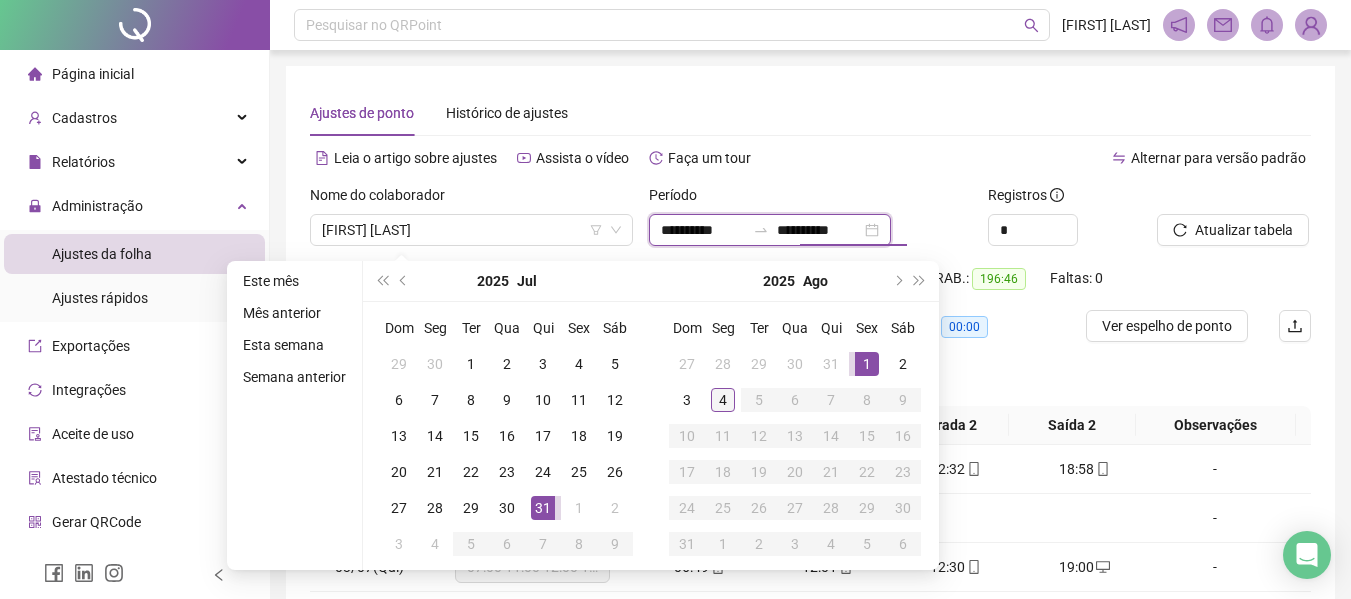 type on "**********" 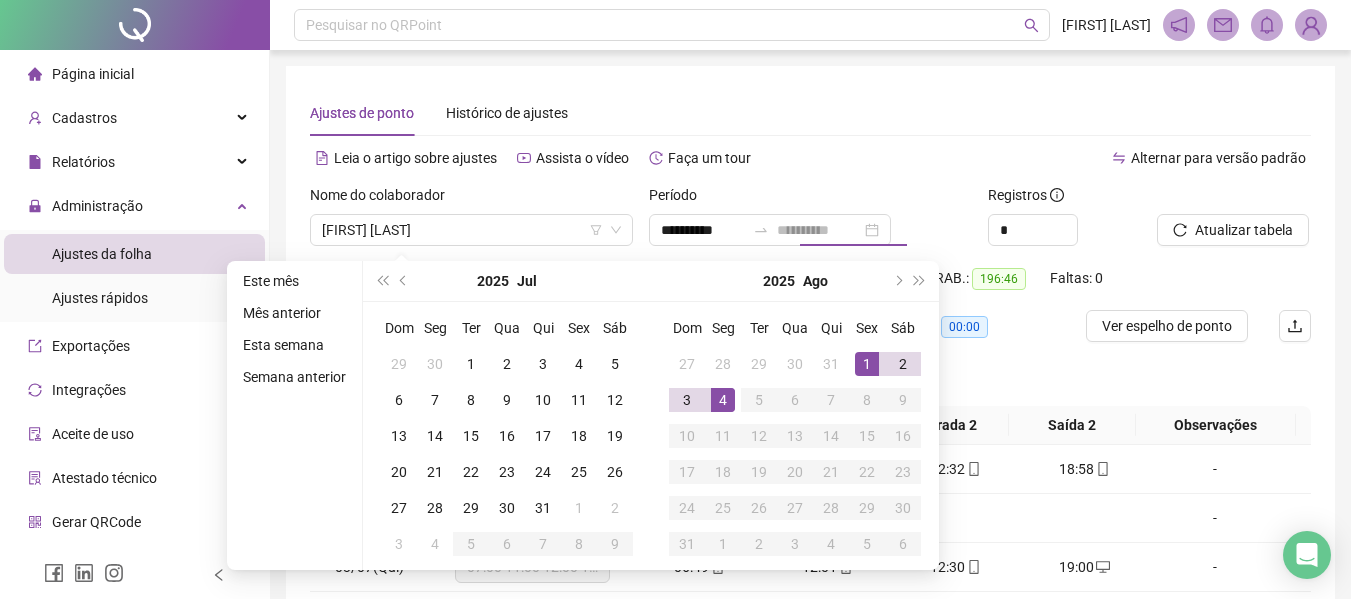 click on "4" at bounding box center [723, 400] 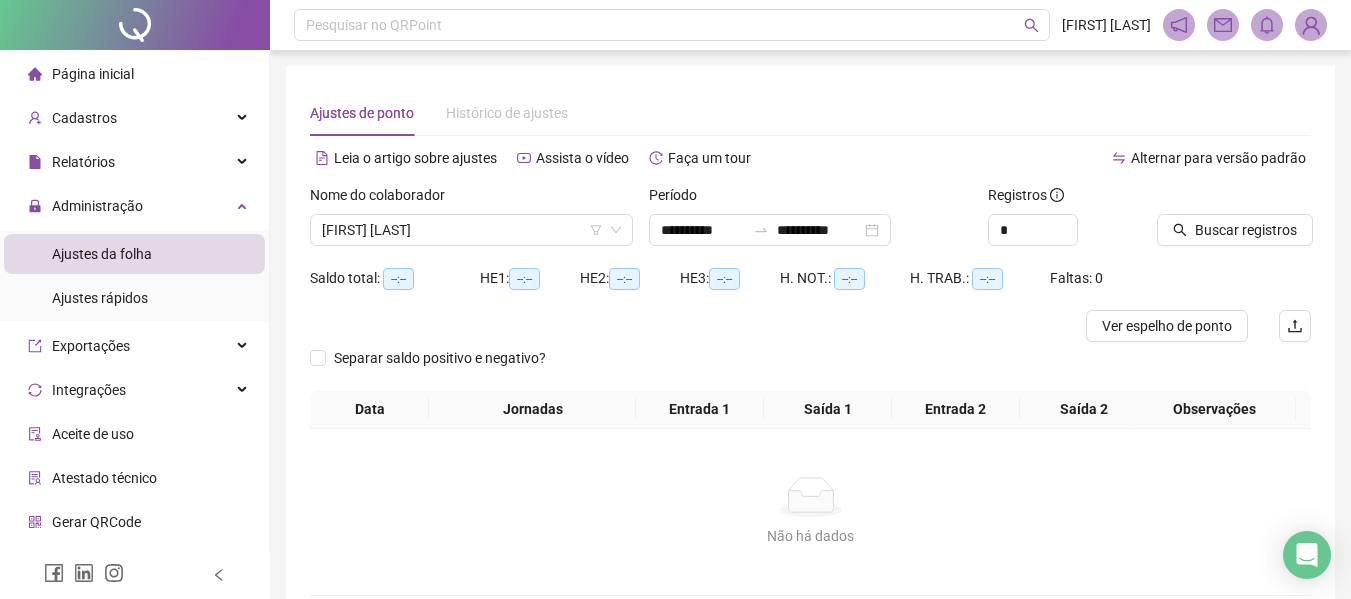 click on "Buscar registros" at bounding box center (1234, 223) 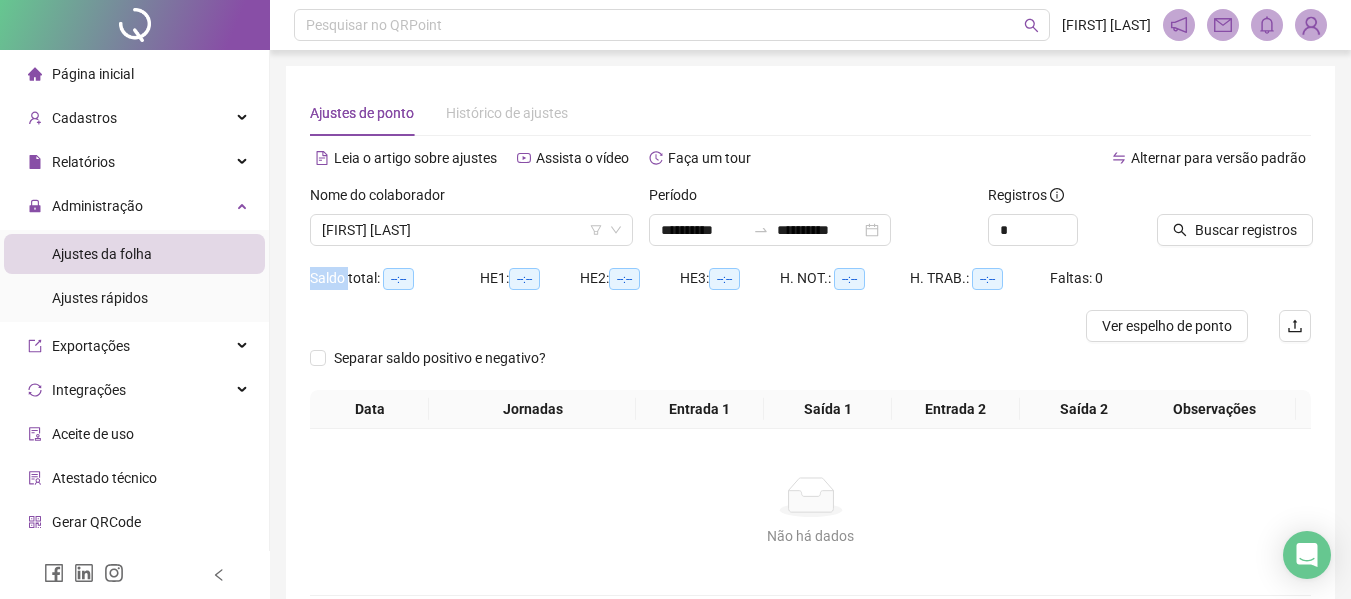 click on "Buscar registros" at bounding box center [1234, 223] 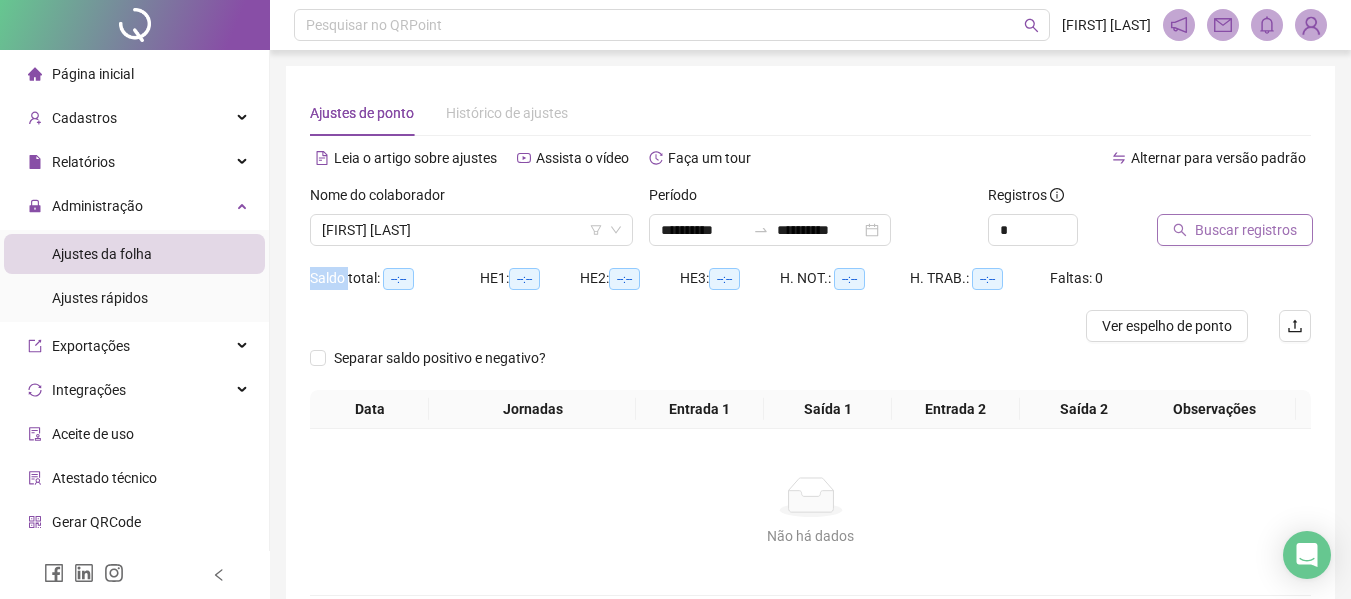 click on "Buscar registros" at bounding box center (1246, 230) 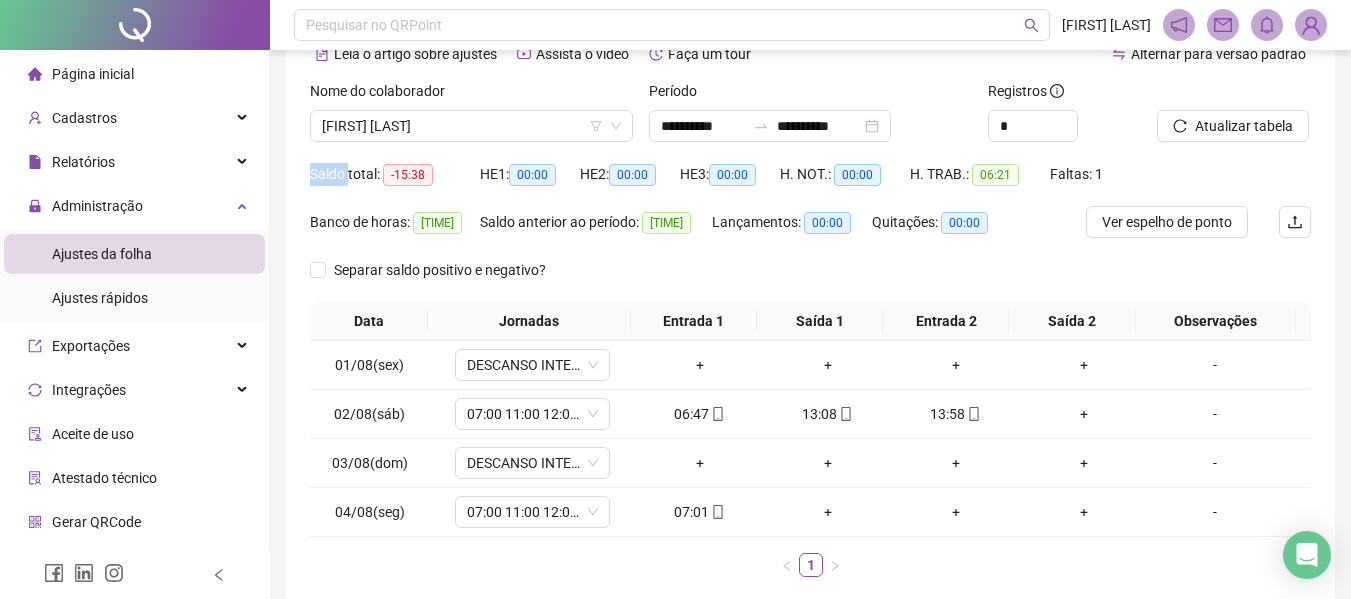 scroll, scrollTop: 8, scrollLeft: 0, axis: vertical 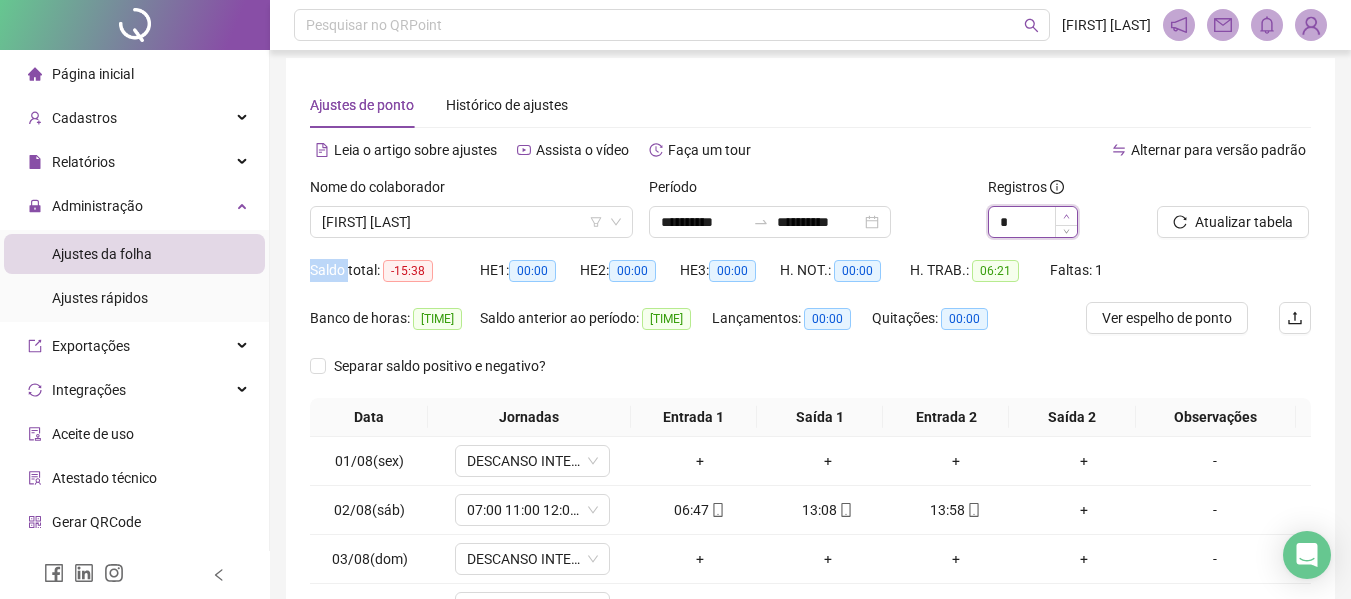 type on "*" 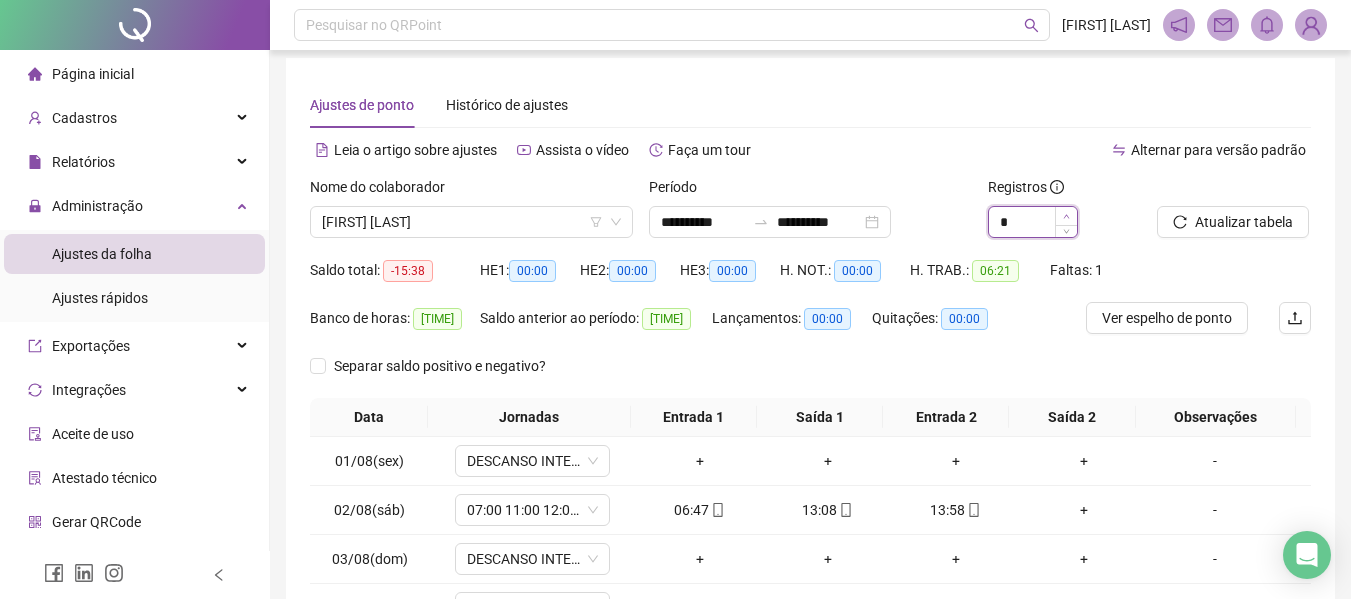 click 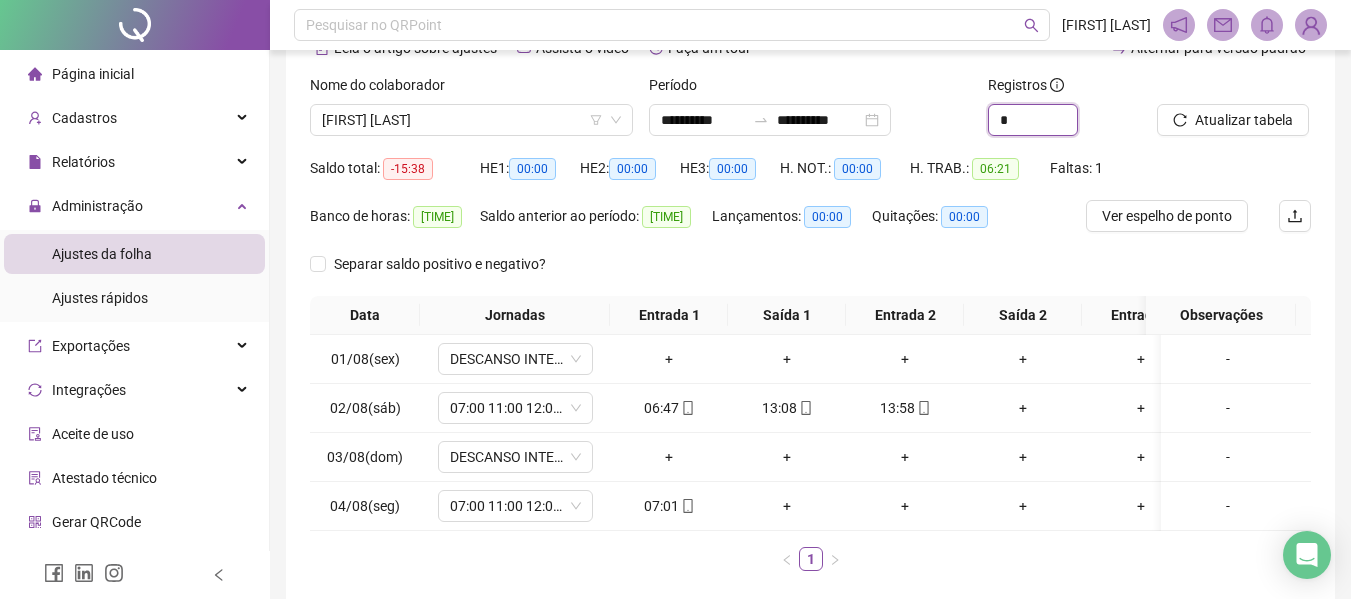 scroll, scrollTop: 208, scrollLeft: 0, axis: vertical 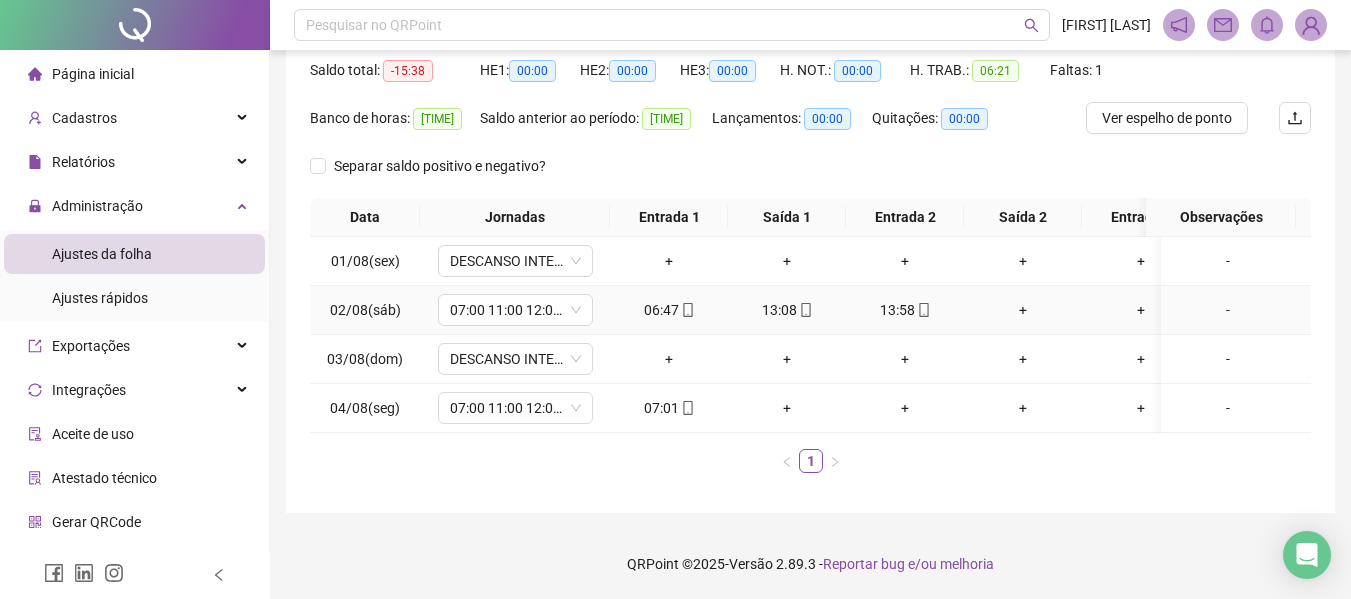 click on "+" at bounding box center [1023, 310] 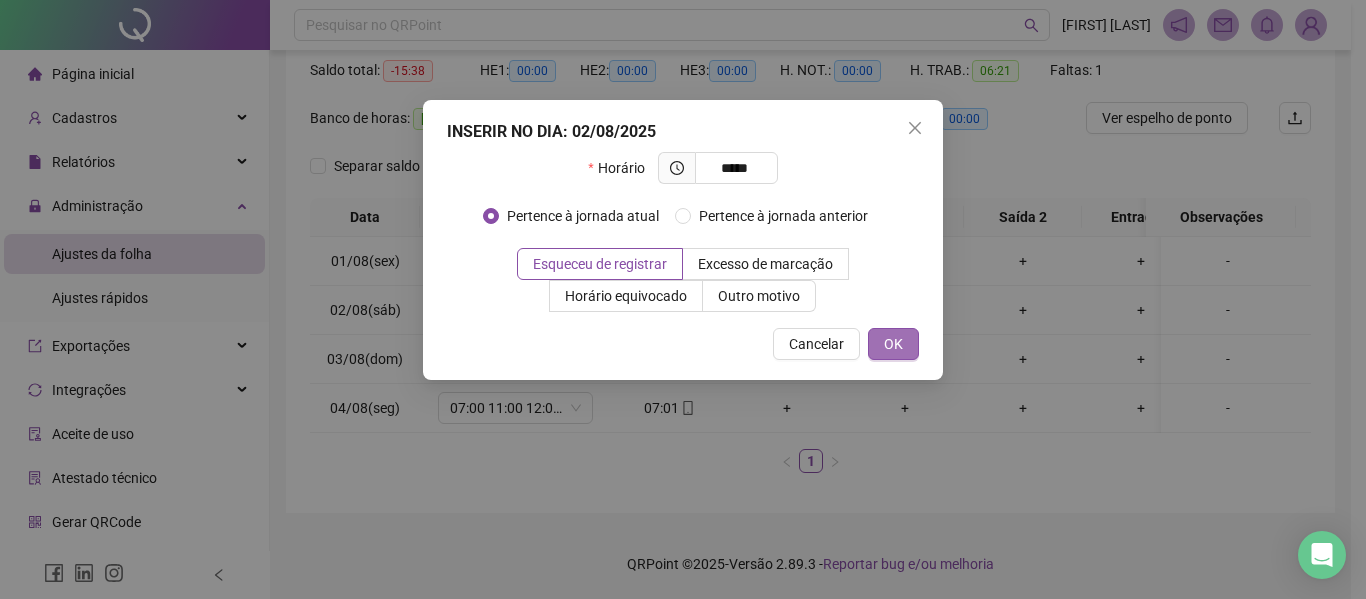 type on "*****" 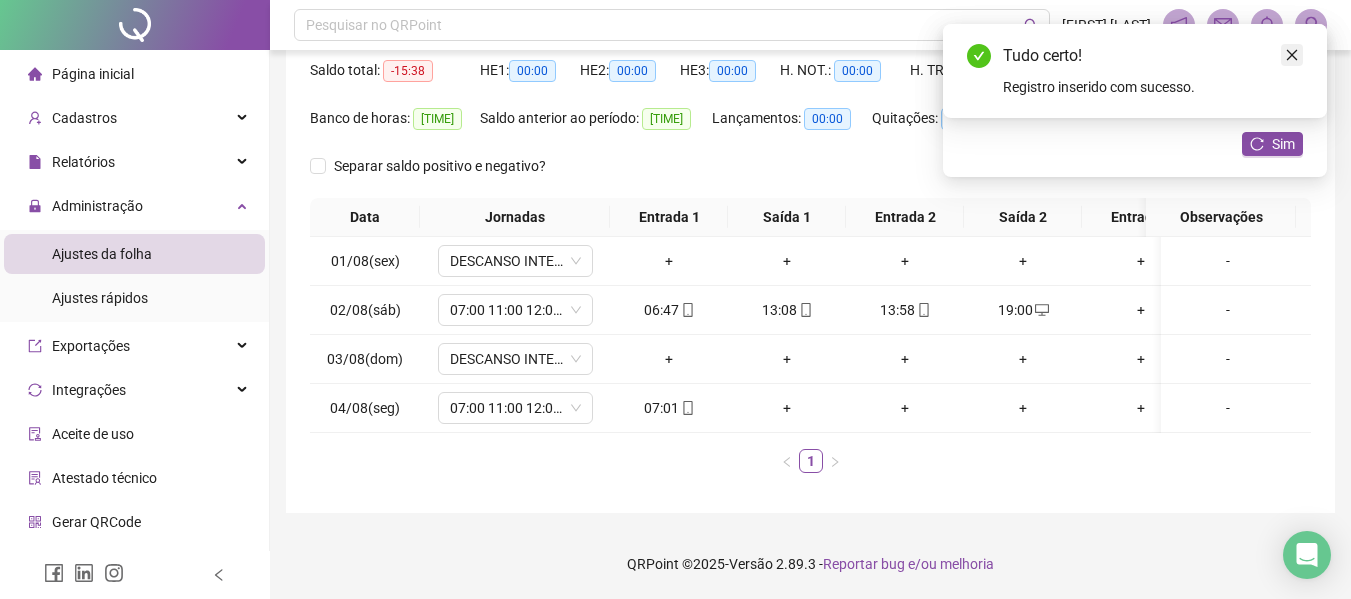 click 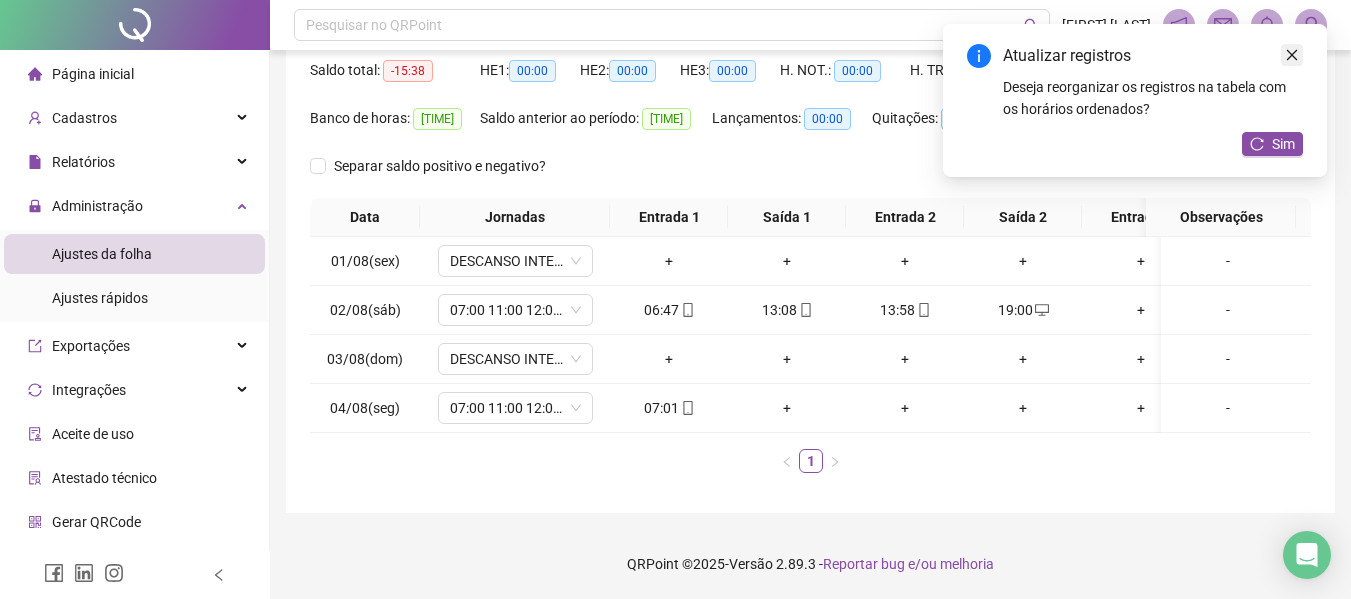 click 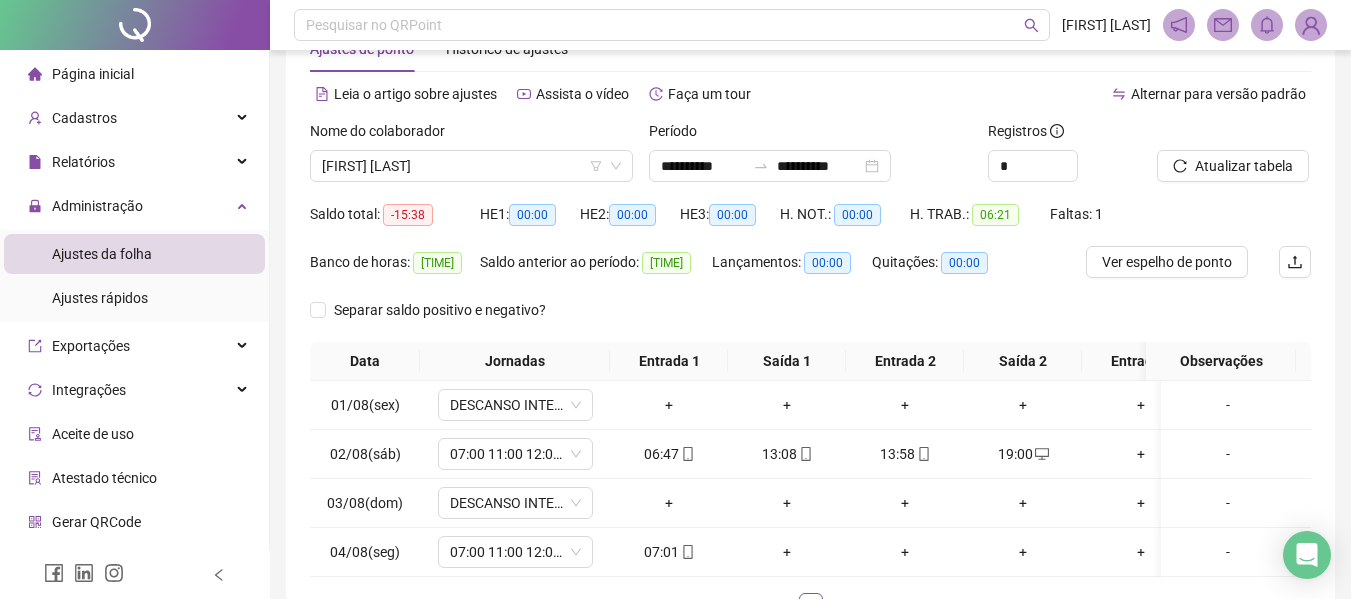 scroll, scrollTop: 100, scrollLeft: 0, axis: vertical 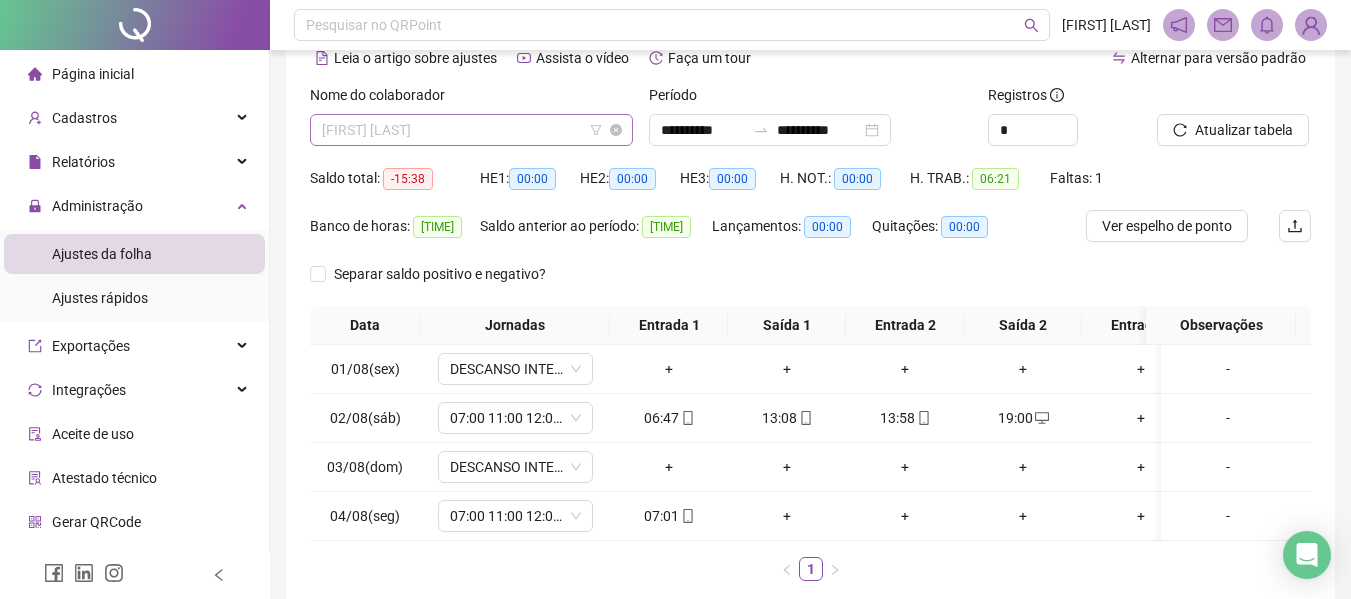 click on "[FIRST] [LAST]" at bounding box center [471, 130] 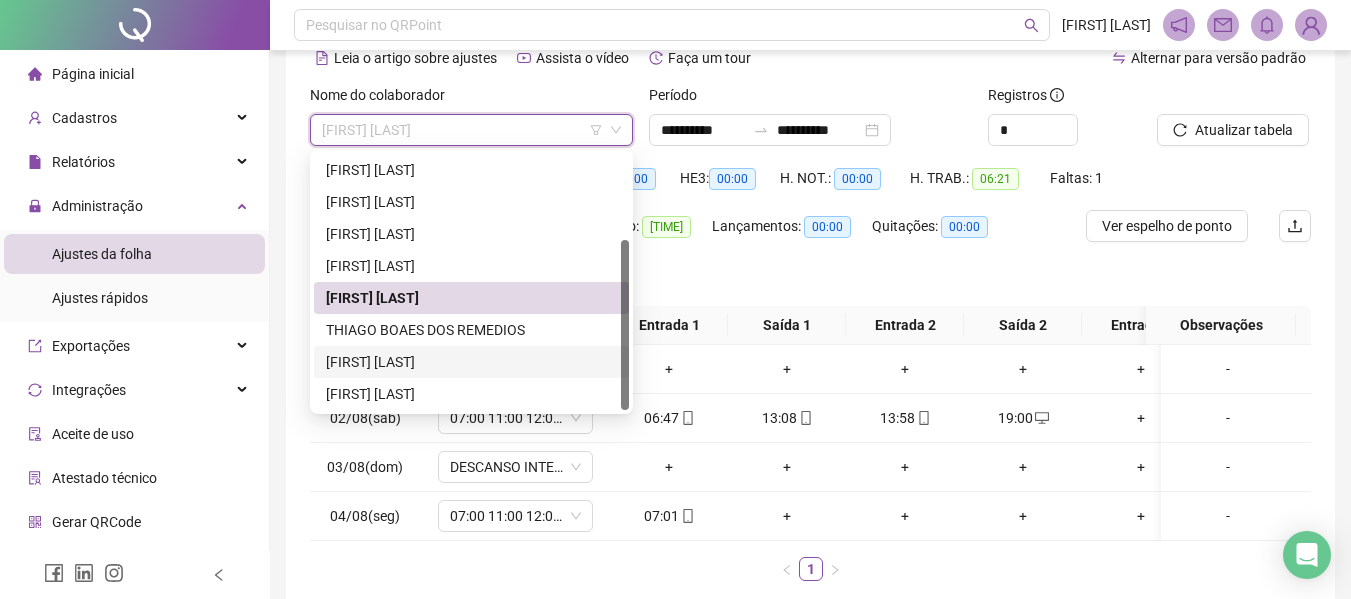 scroll, scrollTop: 28, scrollLeft: 0, axis: vertical 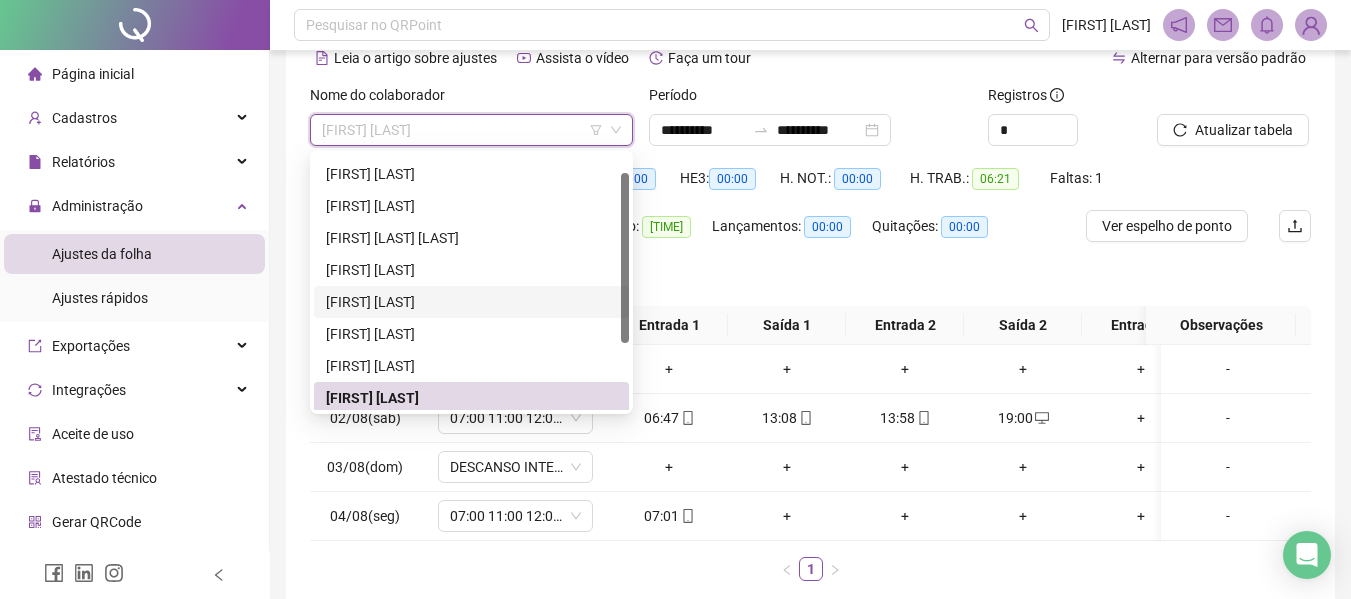 click on "[FIRST] [LAST]" at bounding box center [471, 302] 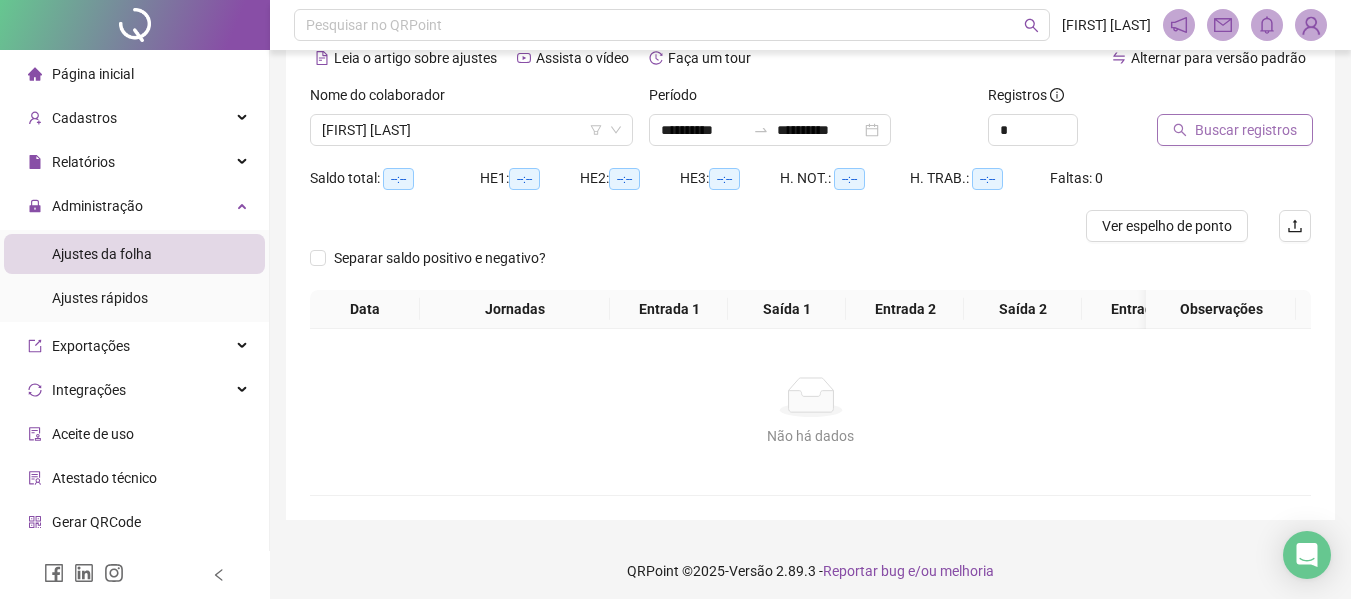 click on "Buscar registros" at bounding box center (1246, 130) 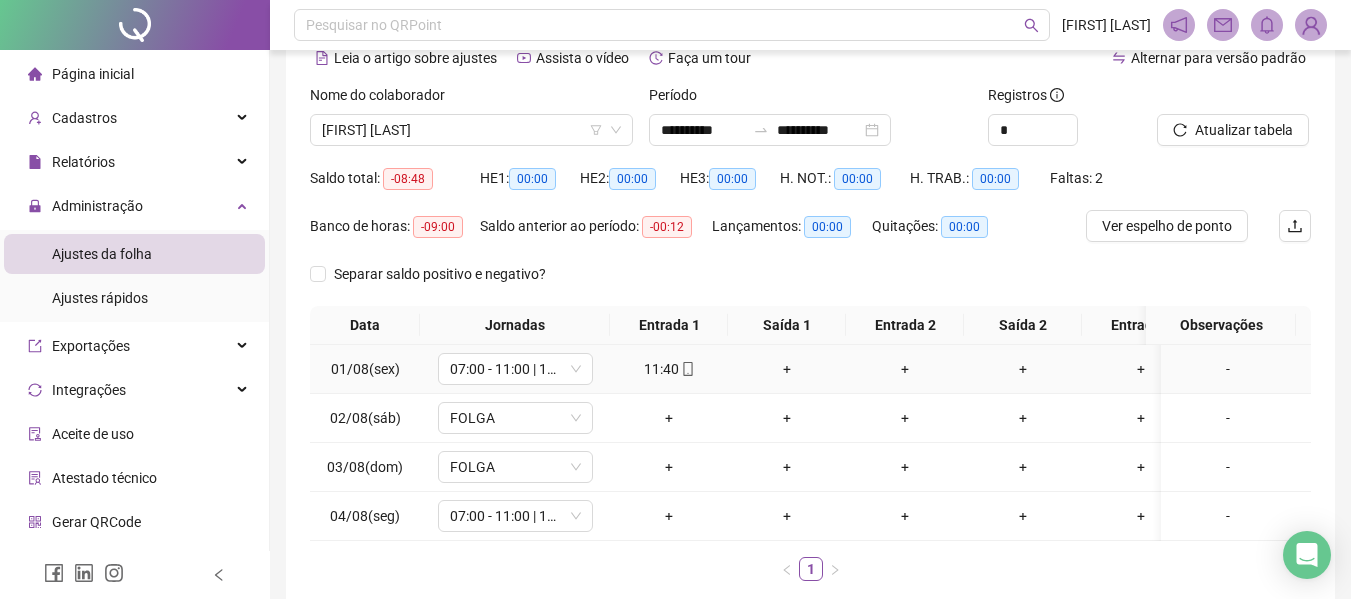 click on "+" at bounding box center [787, 369] 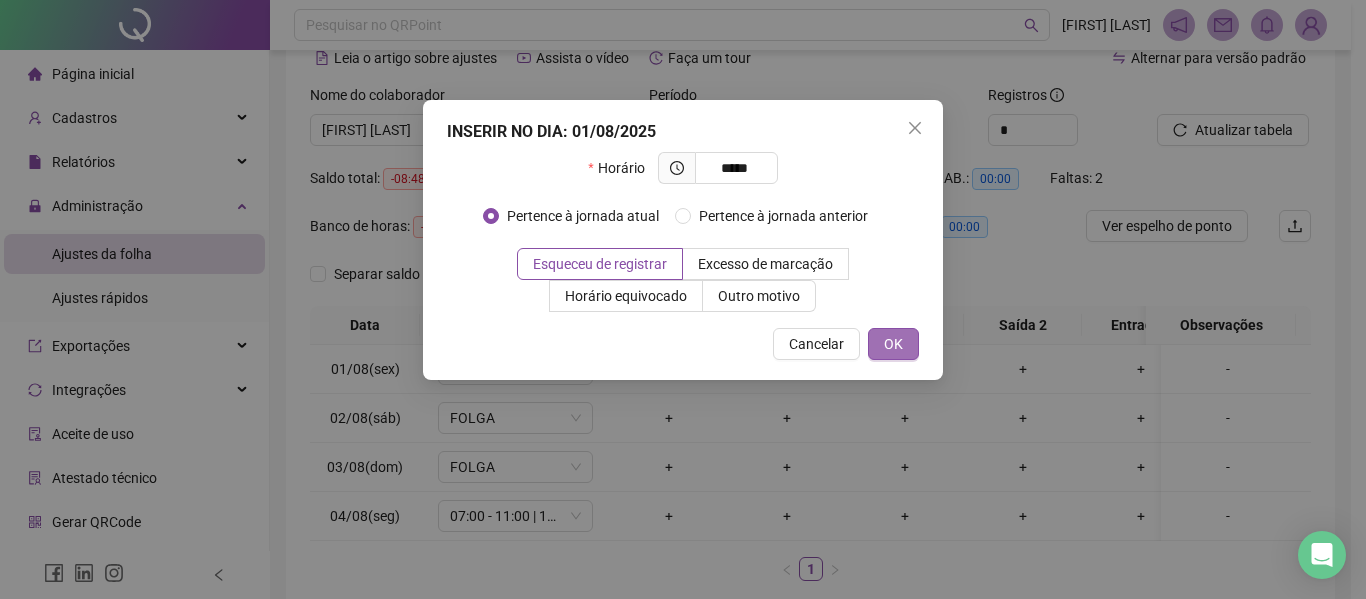 type on "*****" 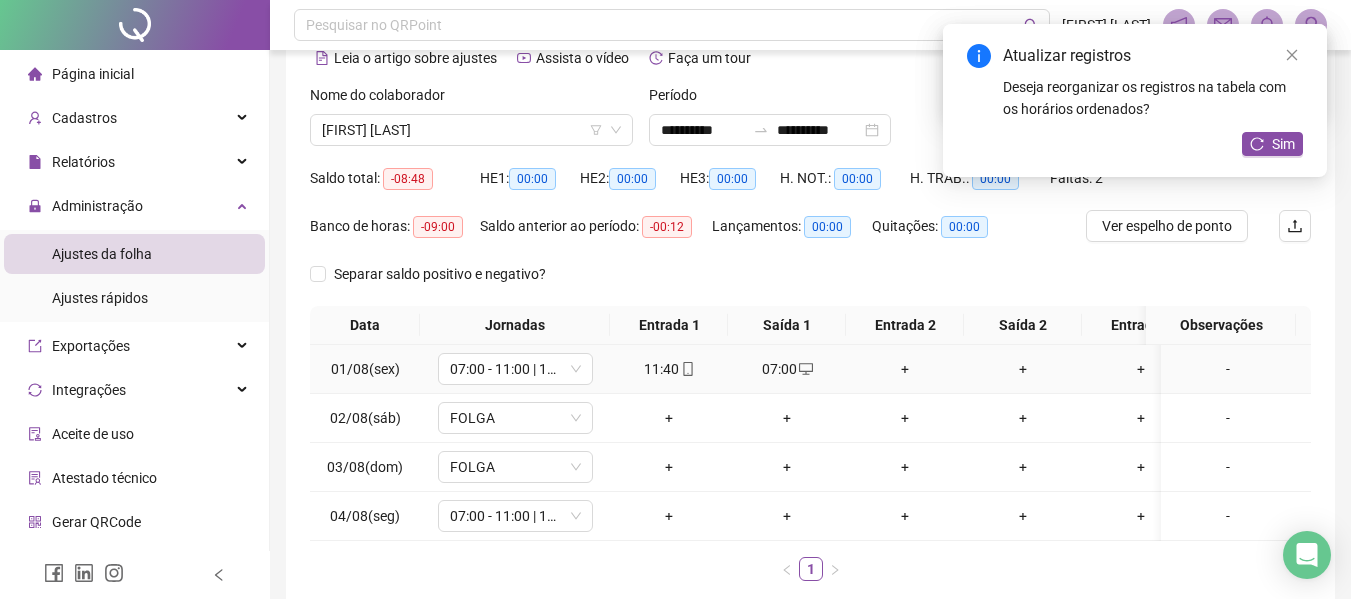 click on "+" at bounding box center [905, 369] 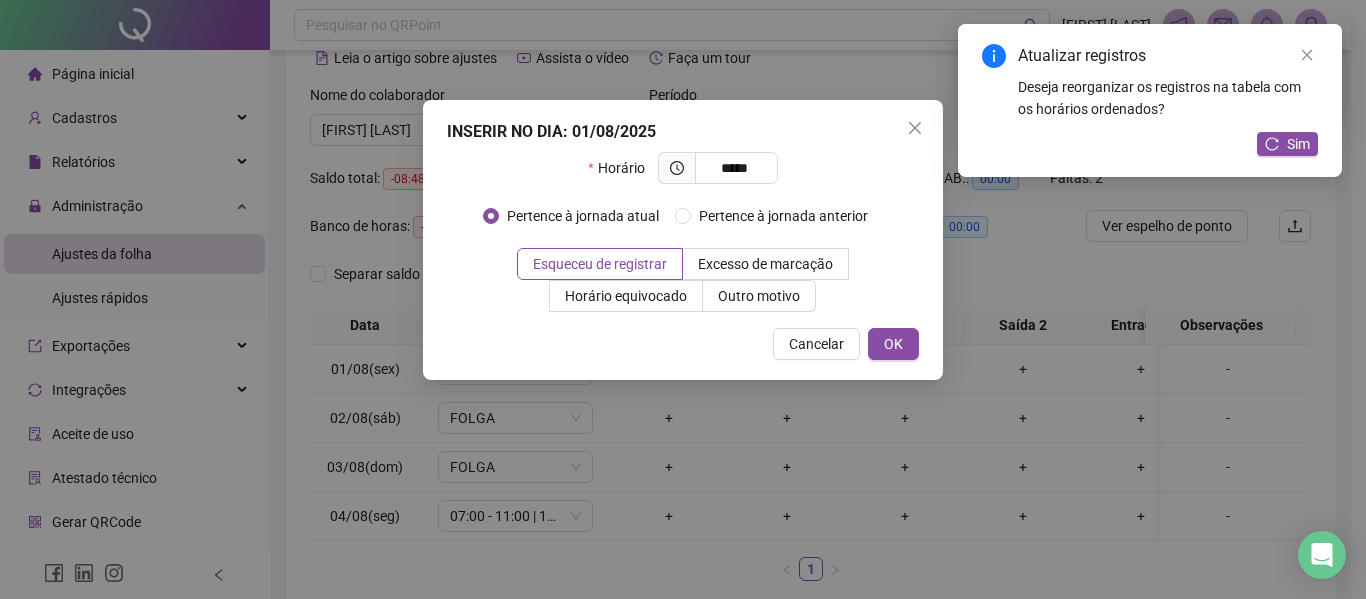 type on "*****" 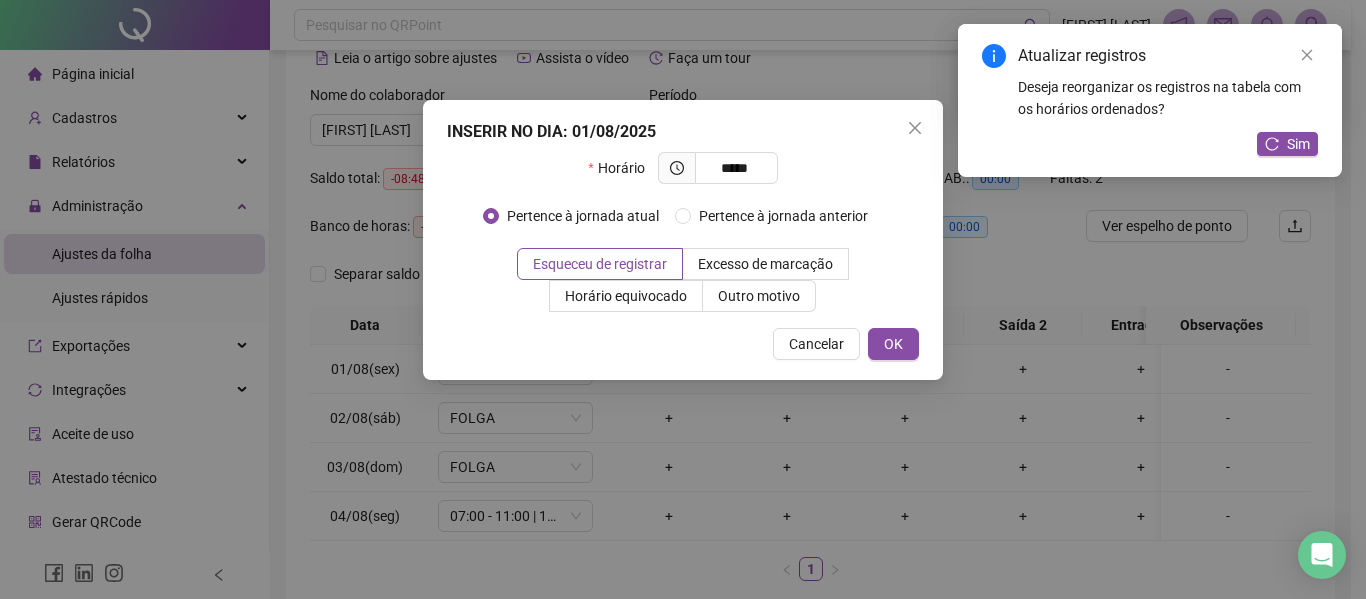 click on "INSERIR NO DIA :   01/08/2025 Horário ***** Pertence à jornada atual Pertence à jornada anterior Esqueceu de registrar Excesso de marcação Horário equivocado Outro motivo Motivo Cancelar OK" at bounding box center (683, 240) 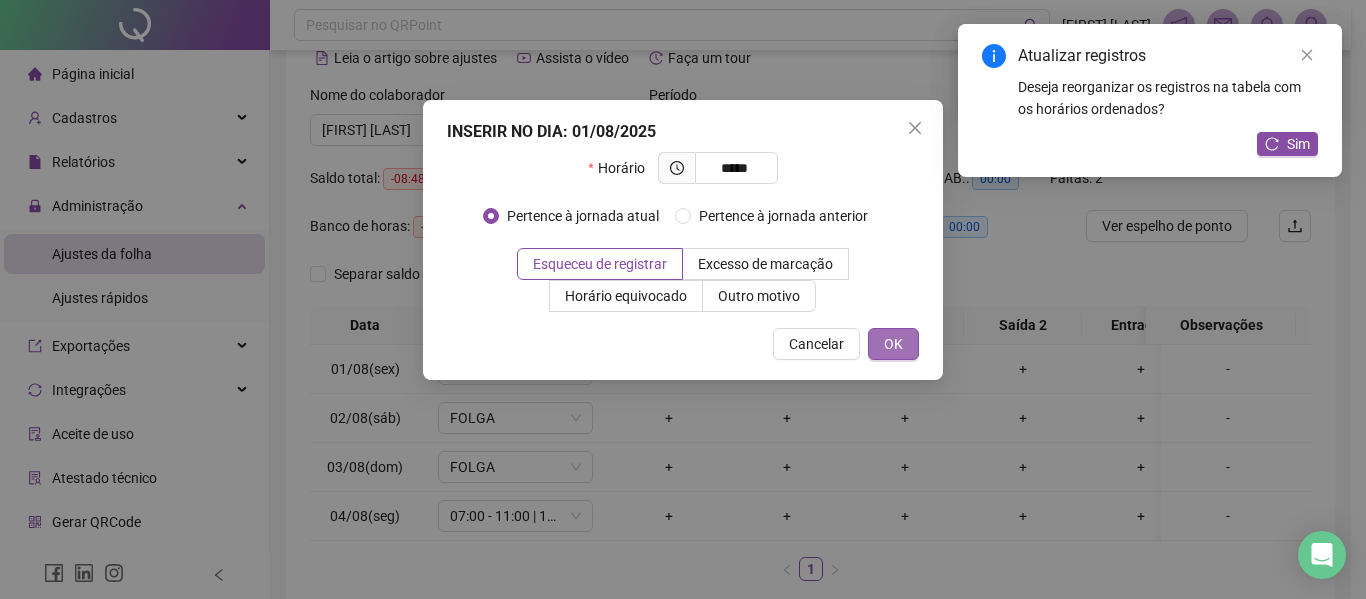 click on "OK" at bounding box center (893, 344) 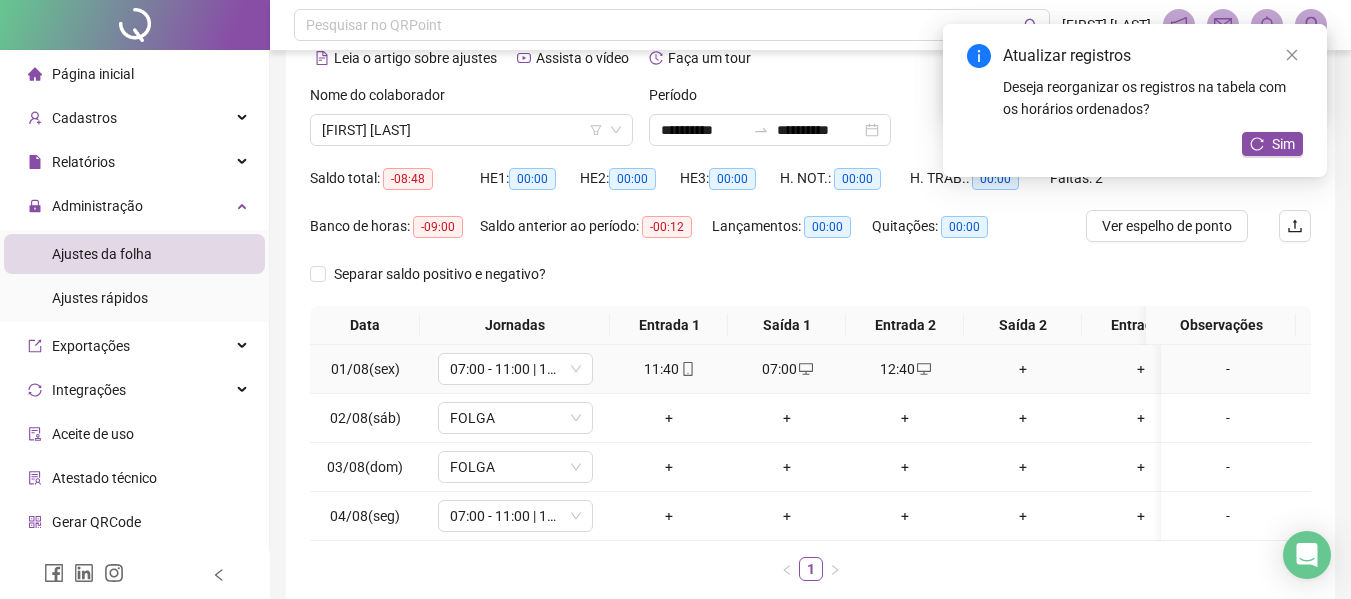 click on "+" at bounding box center (1023, 369) 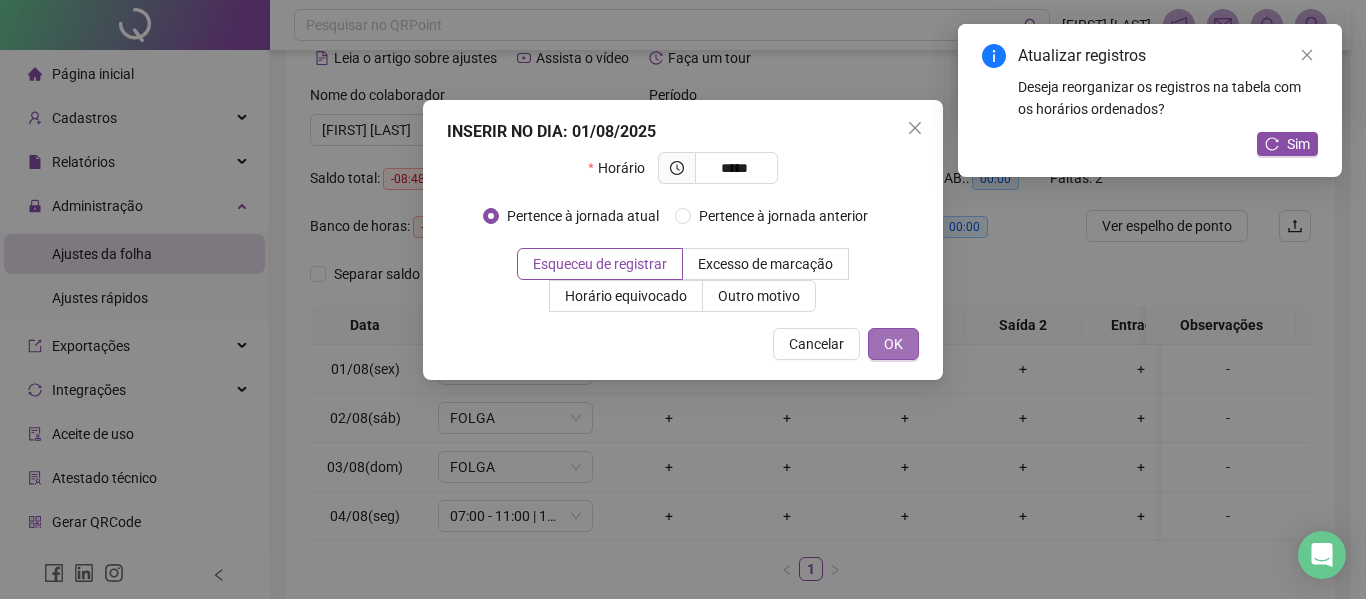 type on "*****" 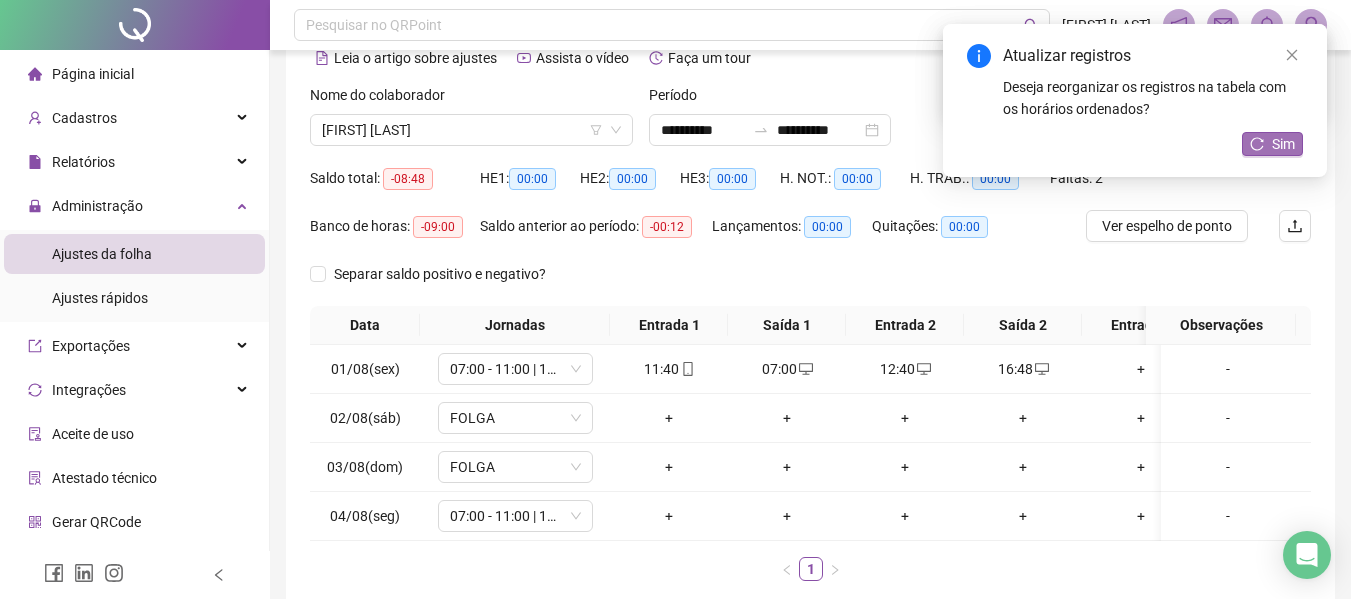 click 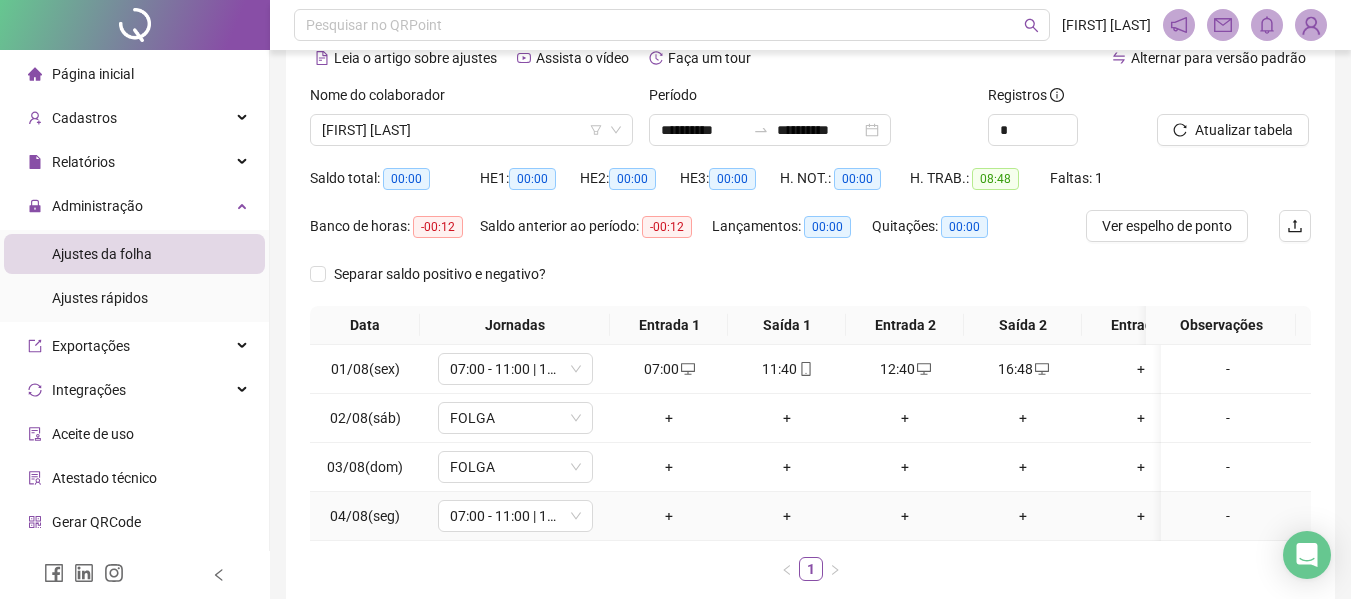 click on "+" at bounding box center [669, 516] 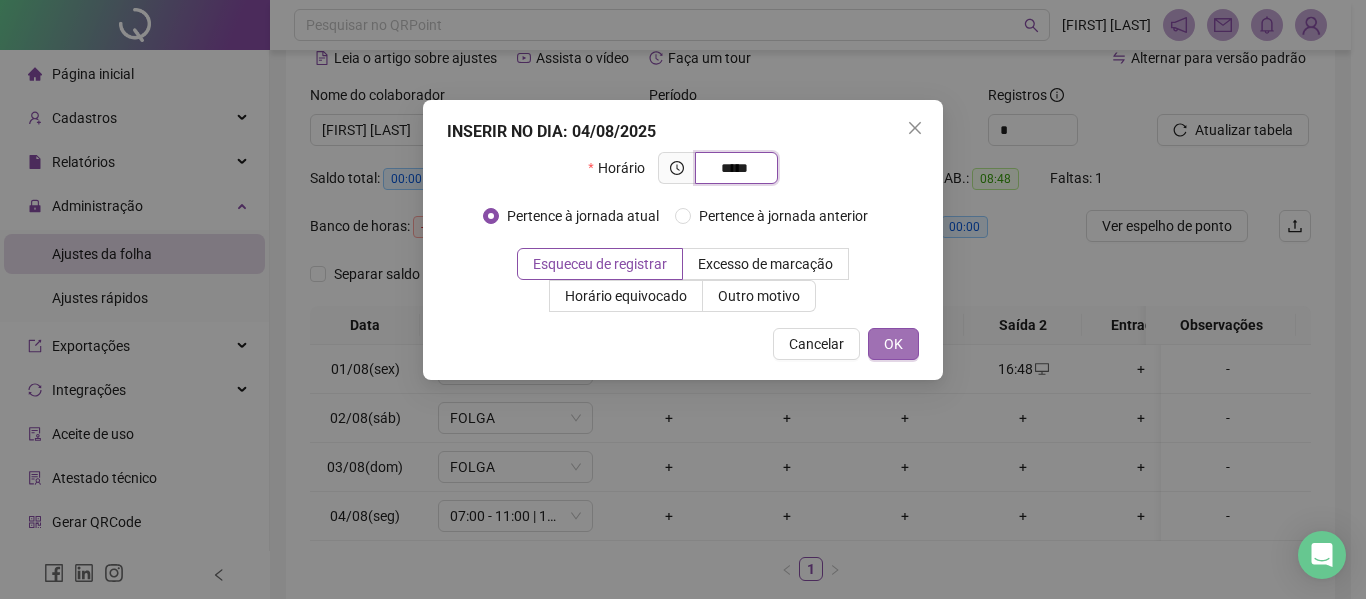 type on "*****" 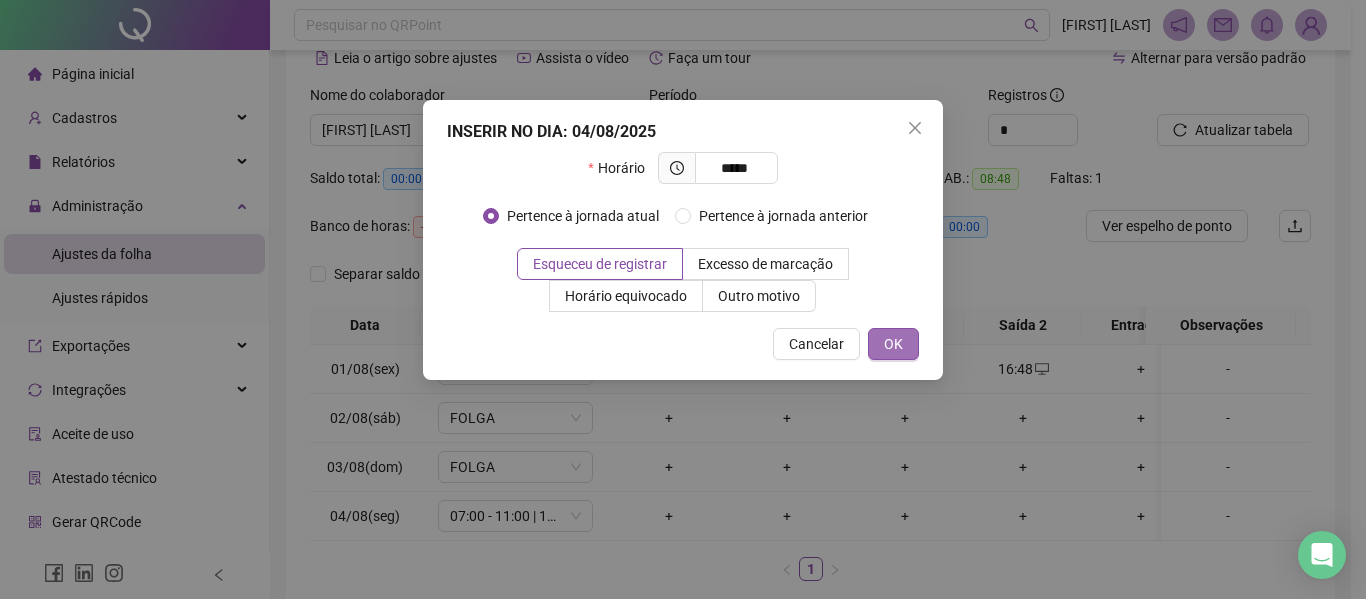 click on "OK" at bounding box center (893, 344) 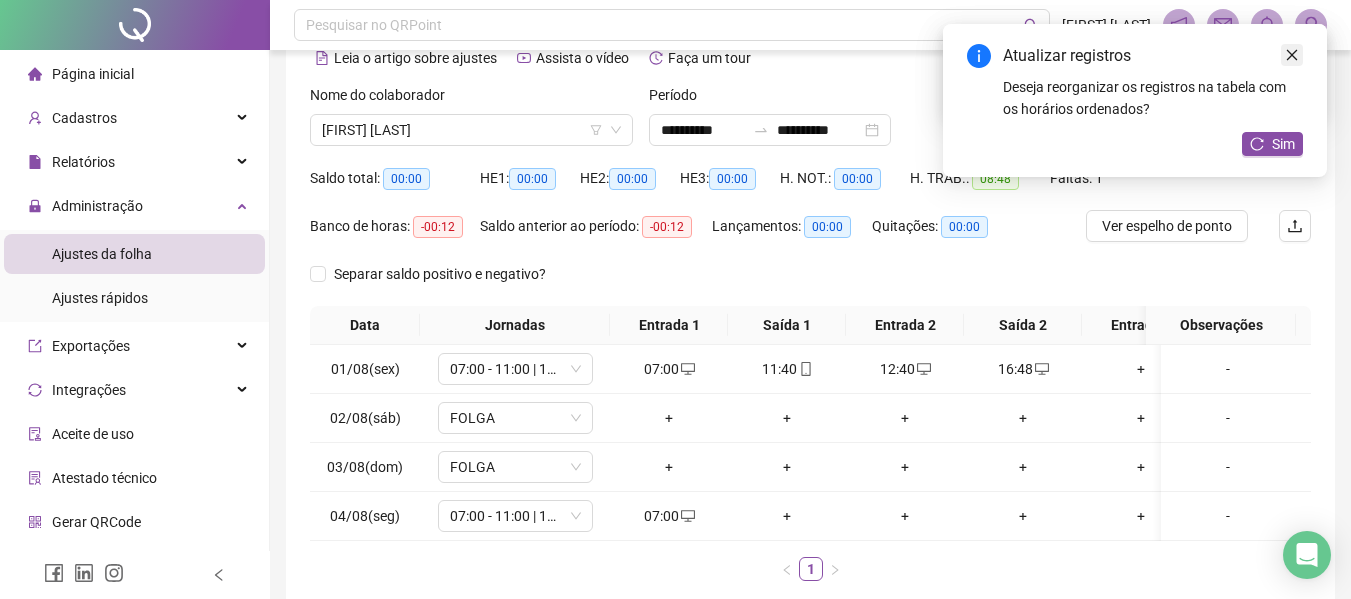 click 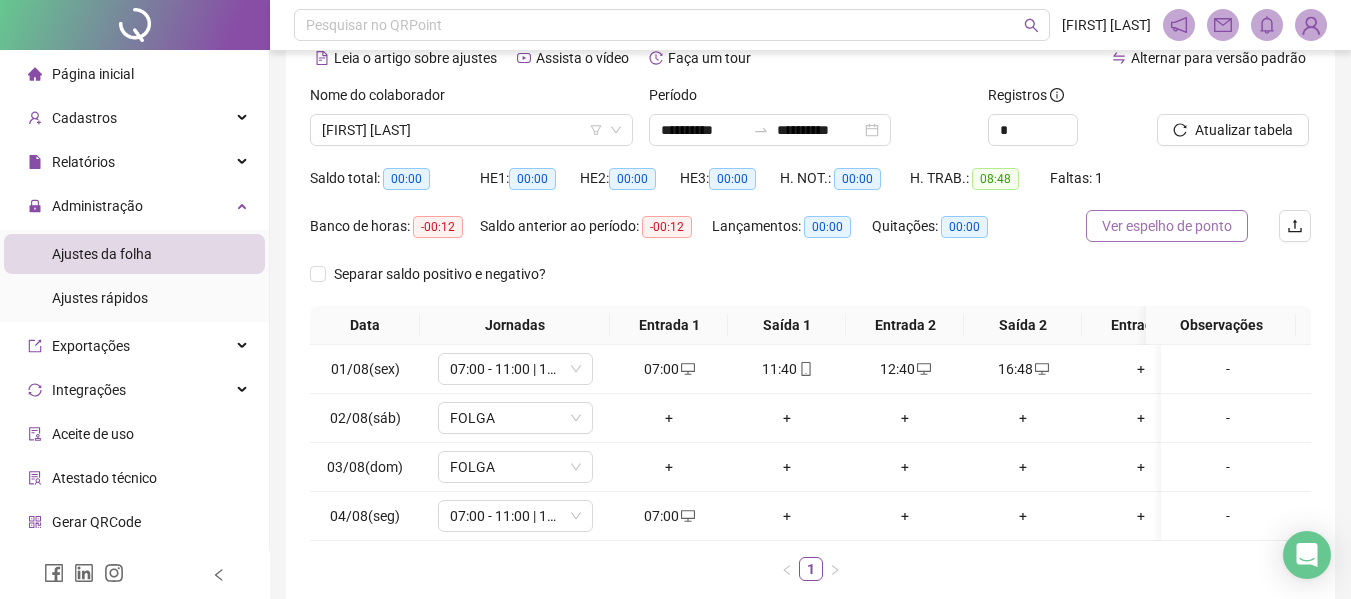 click on "Ver espelho de ponto" at bounding box center [1167, 226] 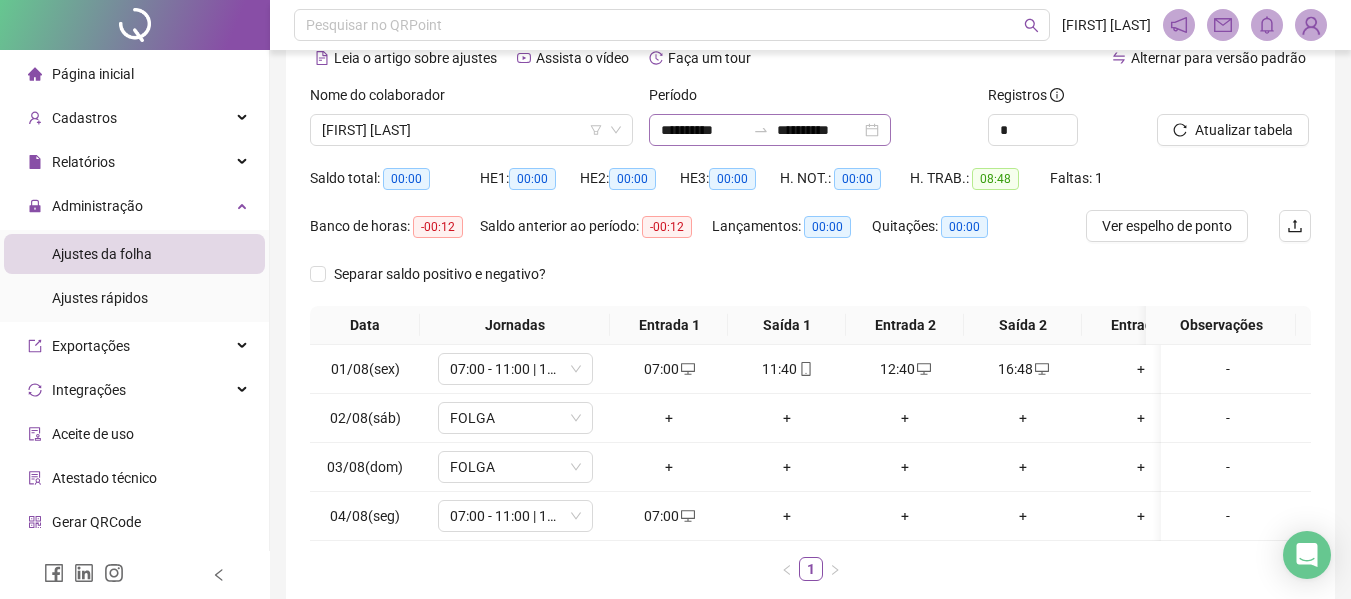 click on "**********" at bounding box center [770, 130] 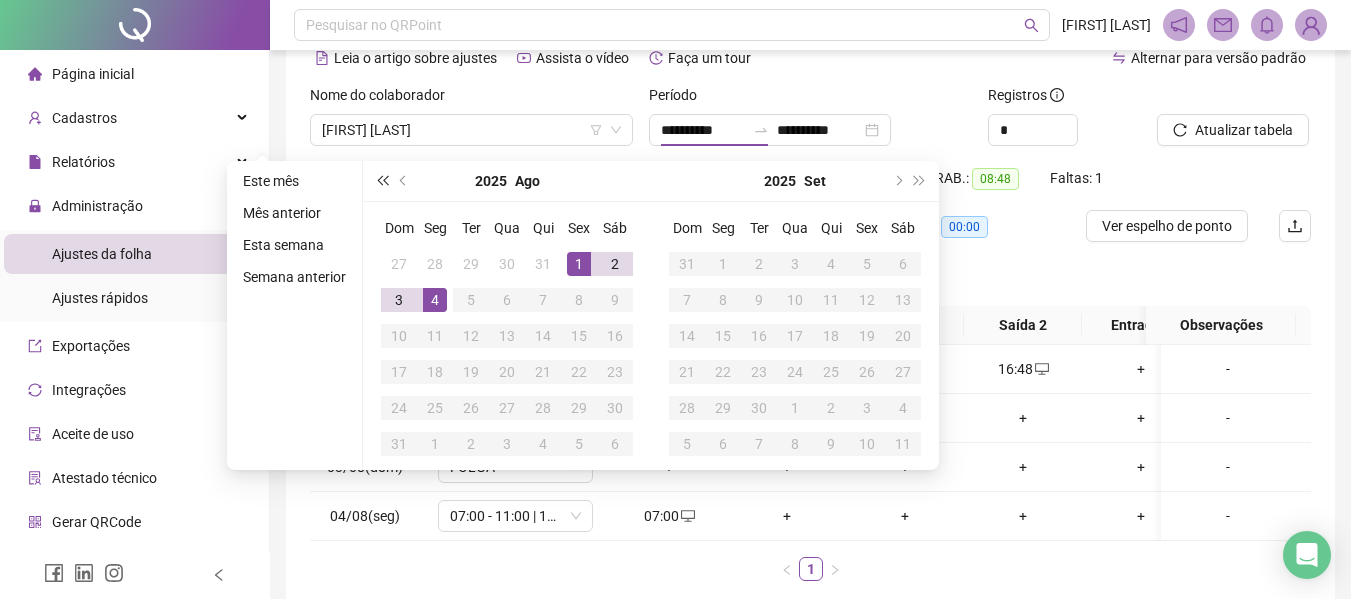 click at bounding box center (382, 181) 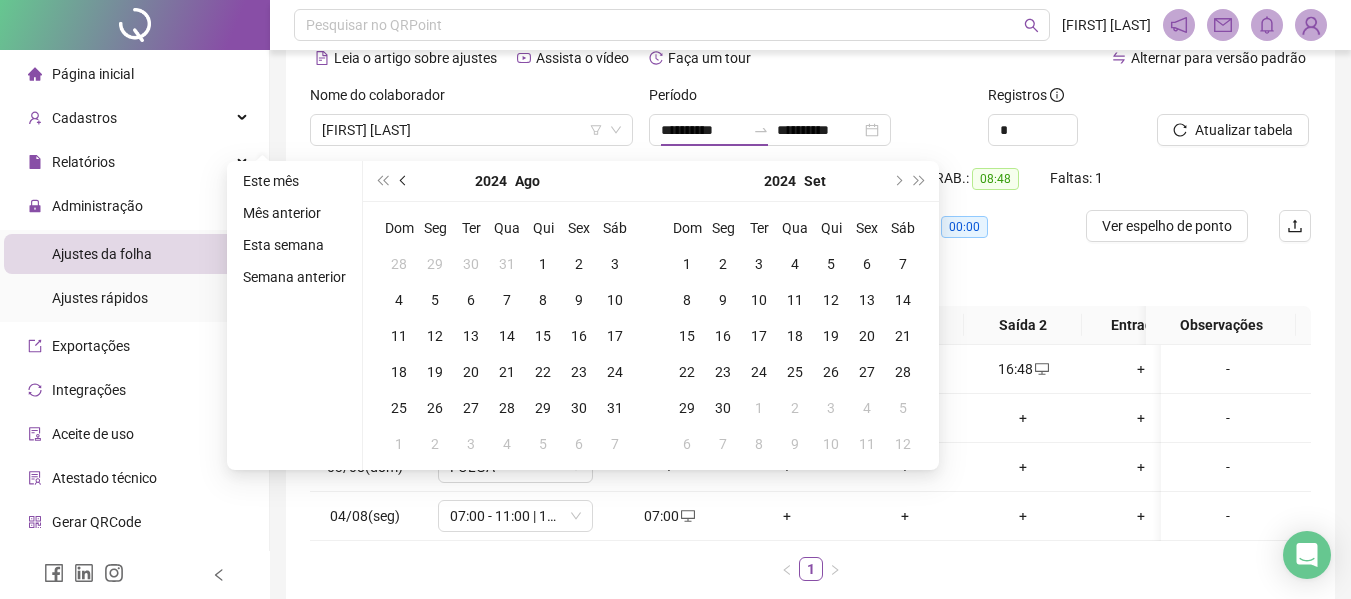 click at bounding box center [404, 181] 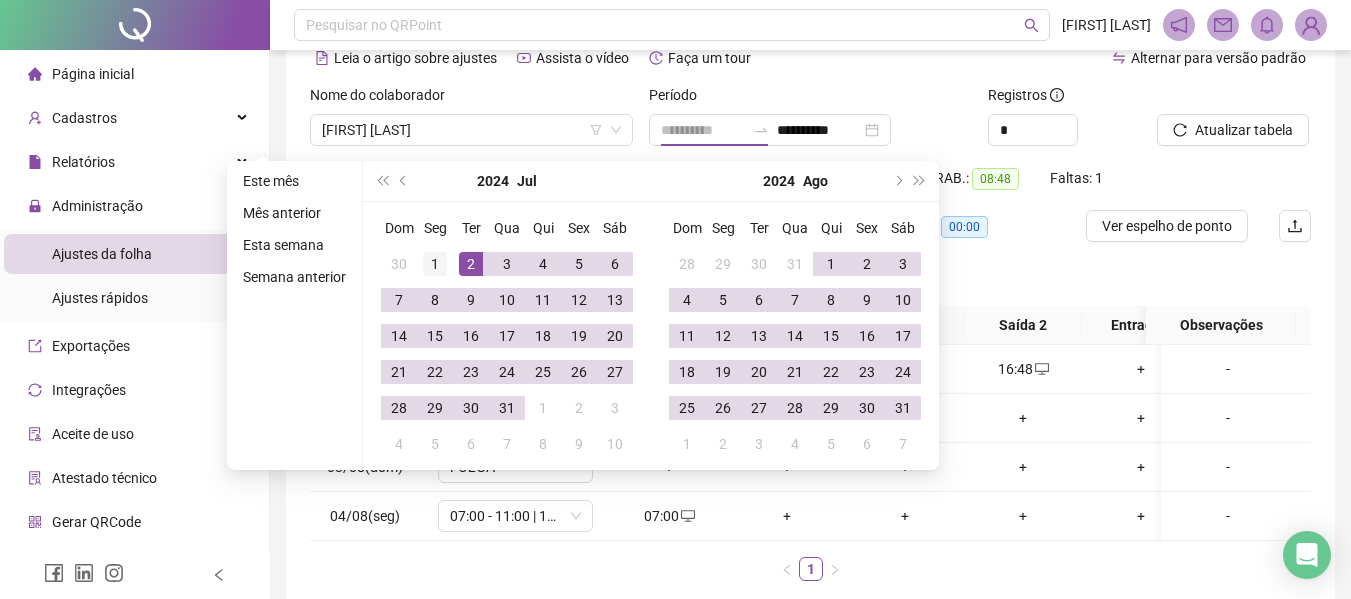 type on "**********" 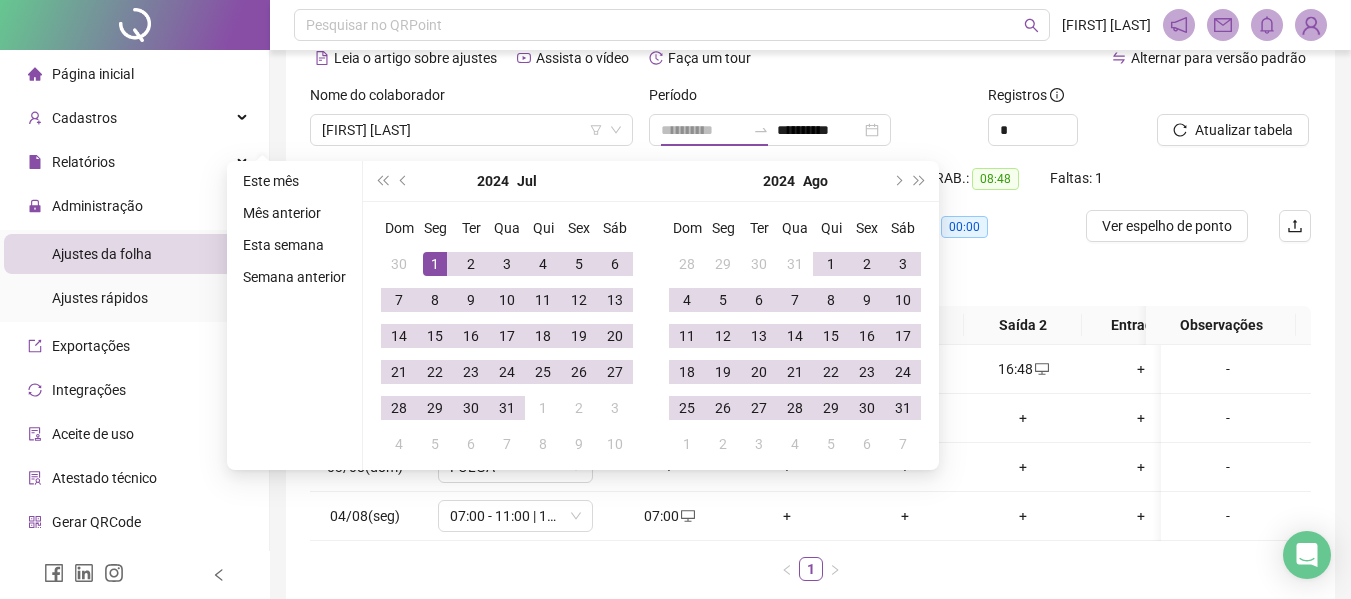 click on "1" at bounding box center [435, 264] 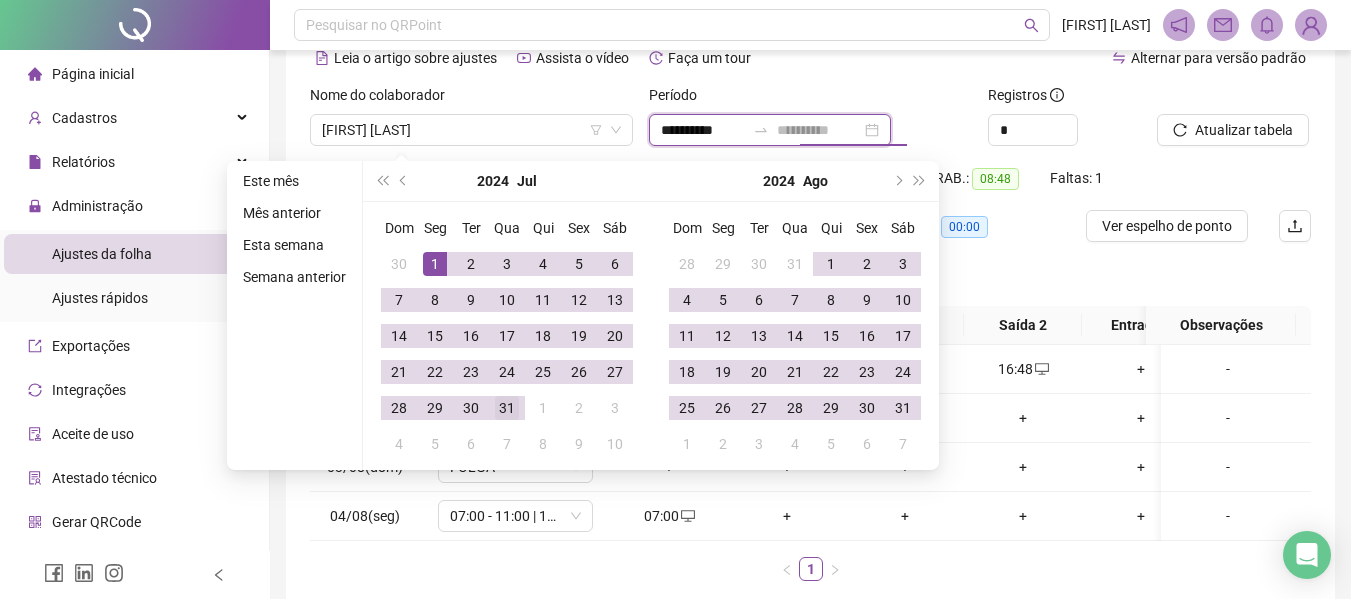 type on "**********" 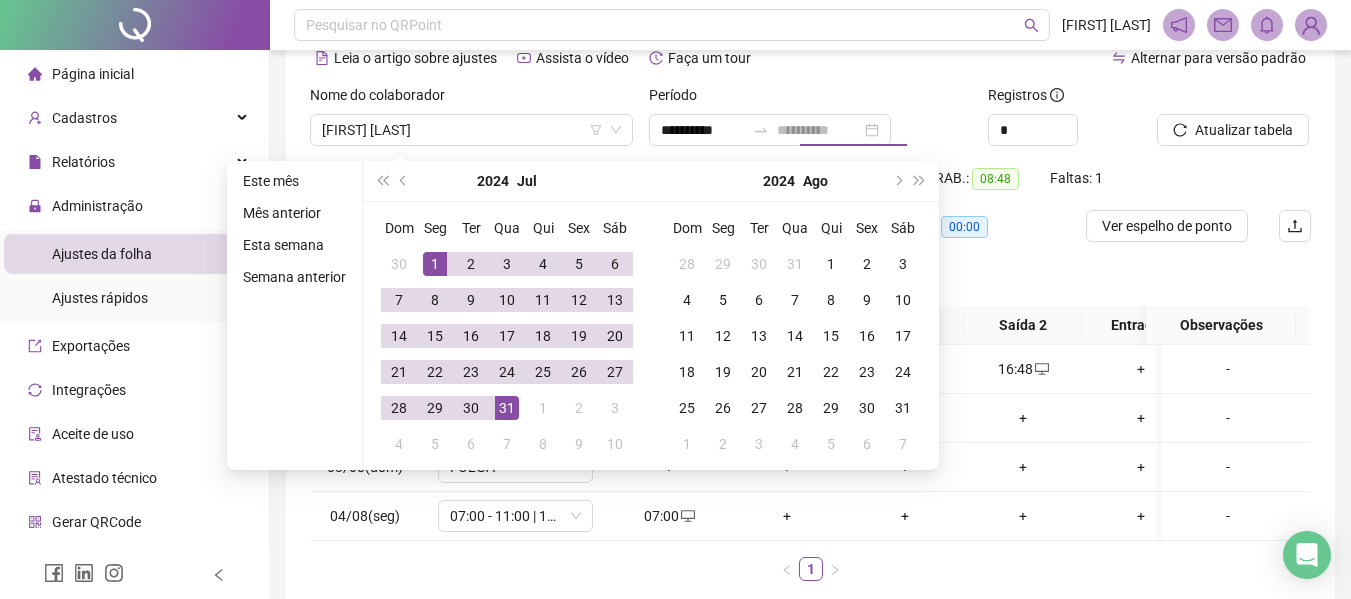 click on "31" at bounding box center (507, 408) 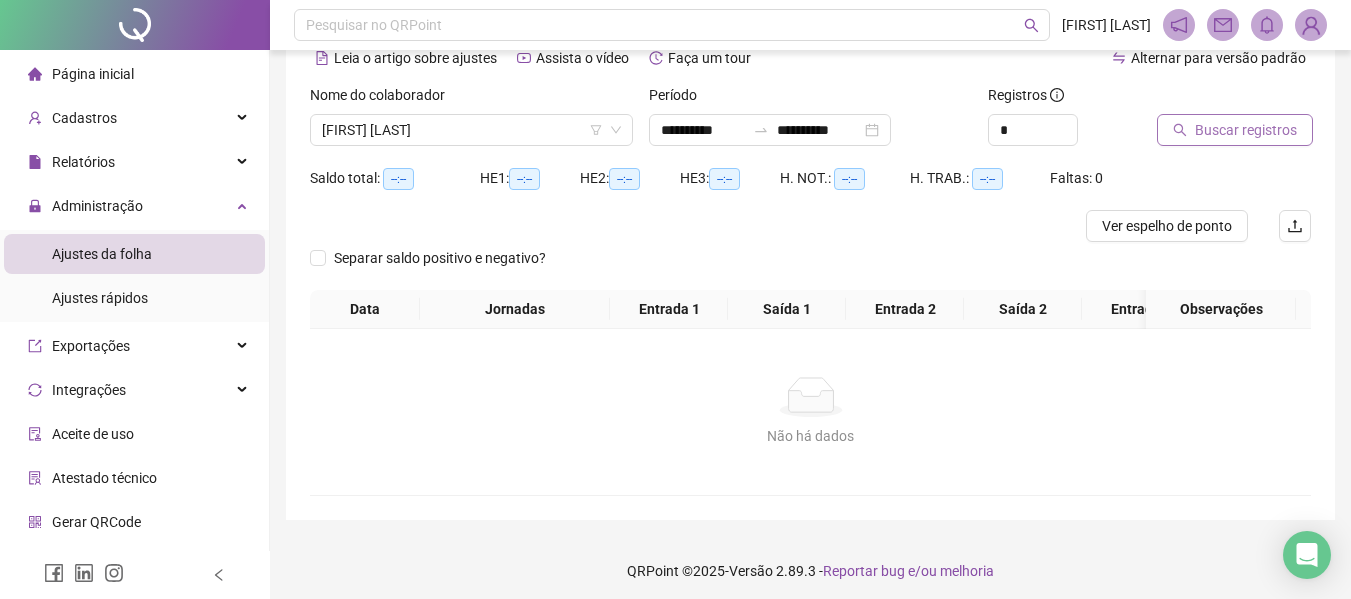 click on "Buscar registros" at bounding box center [1246, 130] 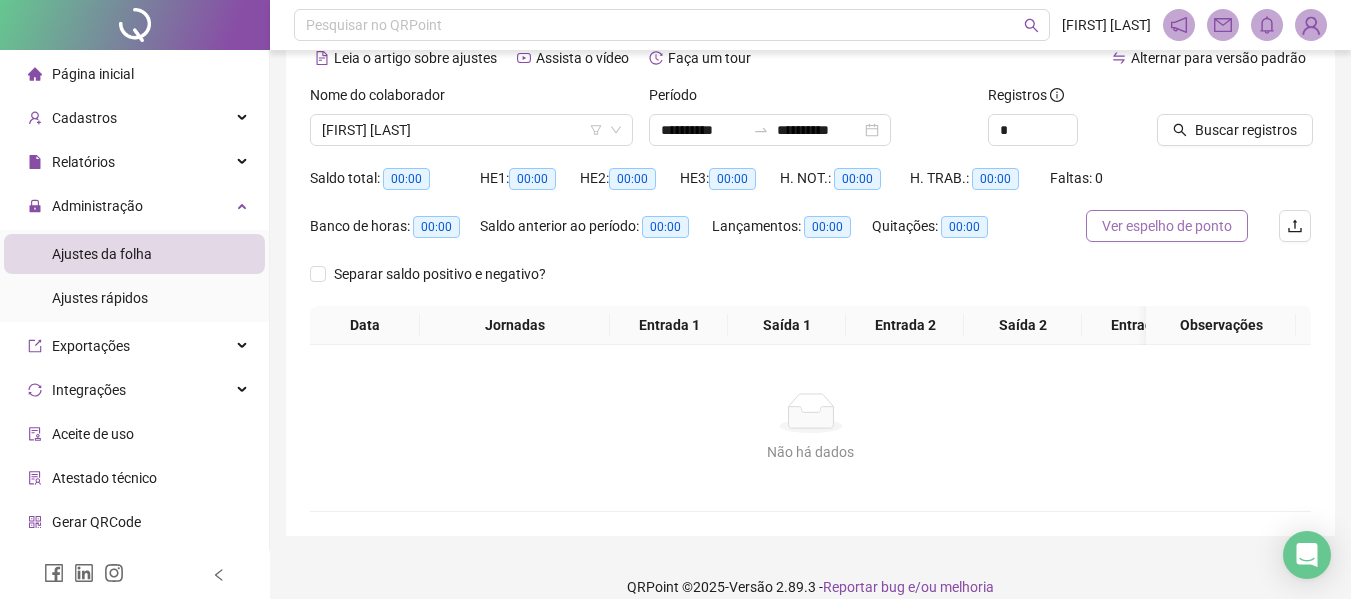 click on "Ver espelho de ponto" at bounding box center [1167, 226] 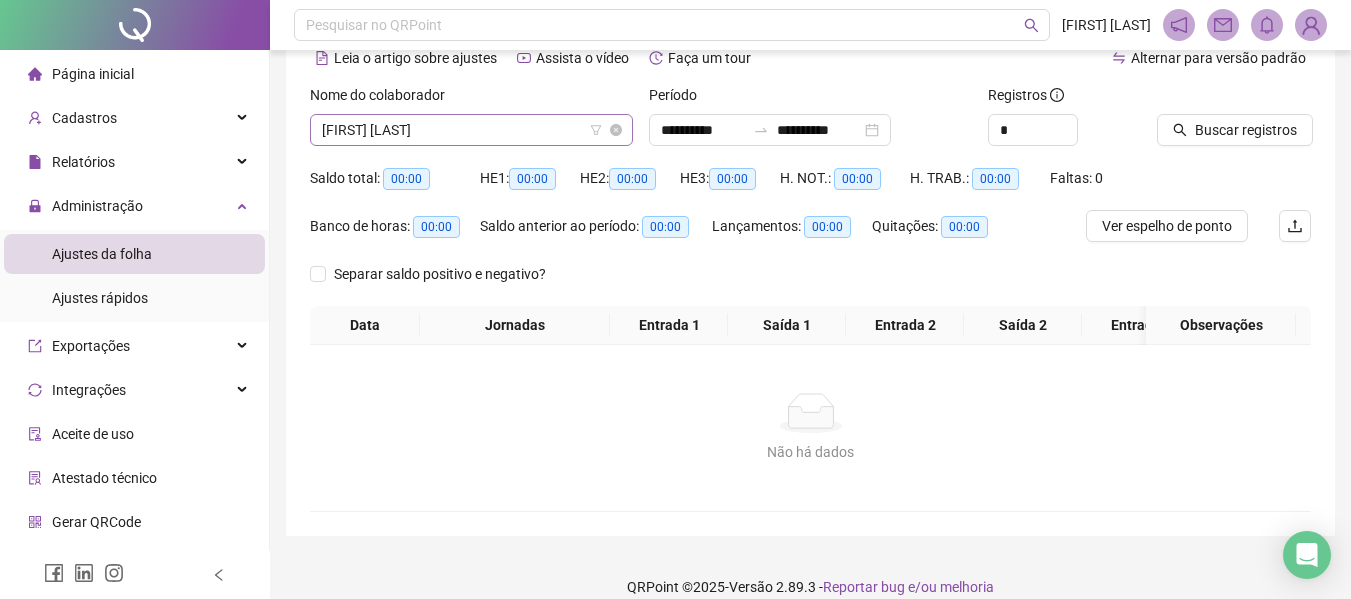 click on "[FIRST] [LAST]" at bounding box center [471, 130] 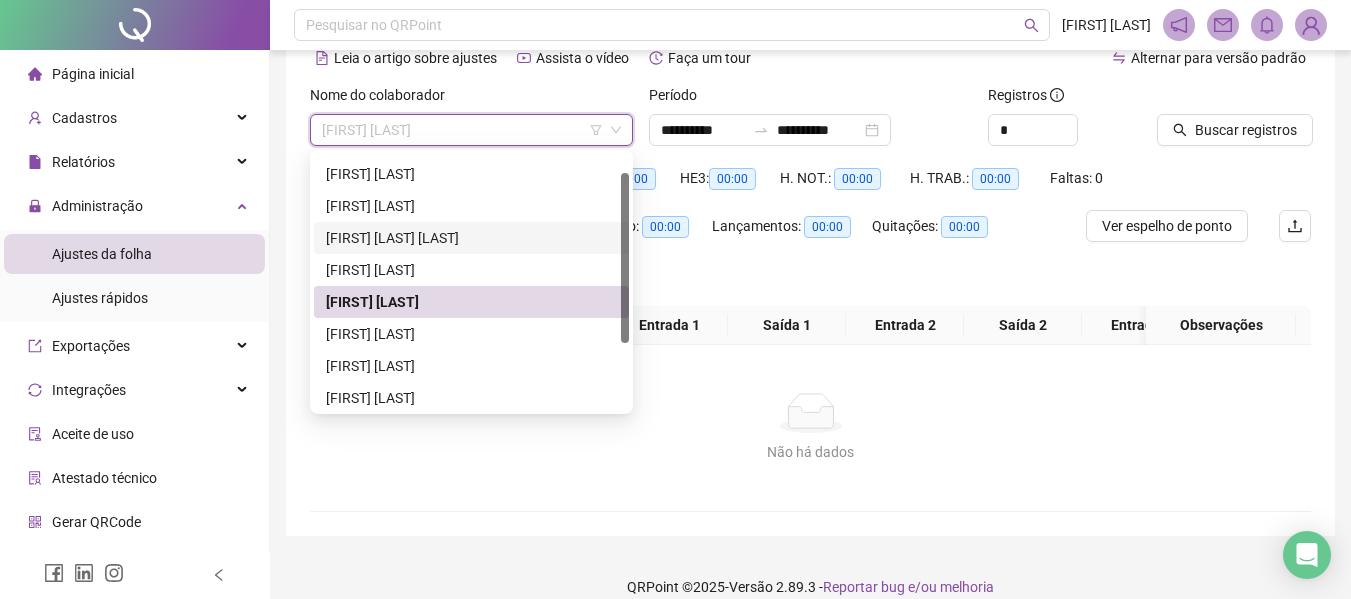 click on "[FIRST] [LAST] [LAST]" at bounding box center (471, 238) 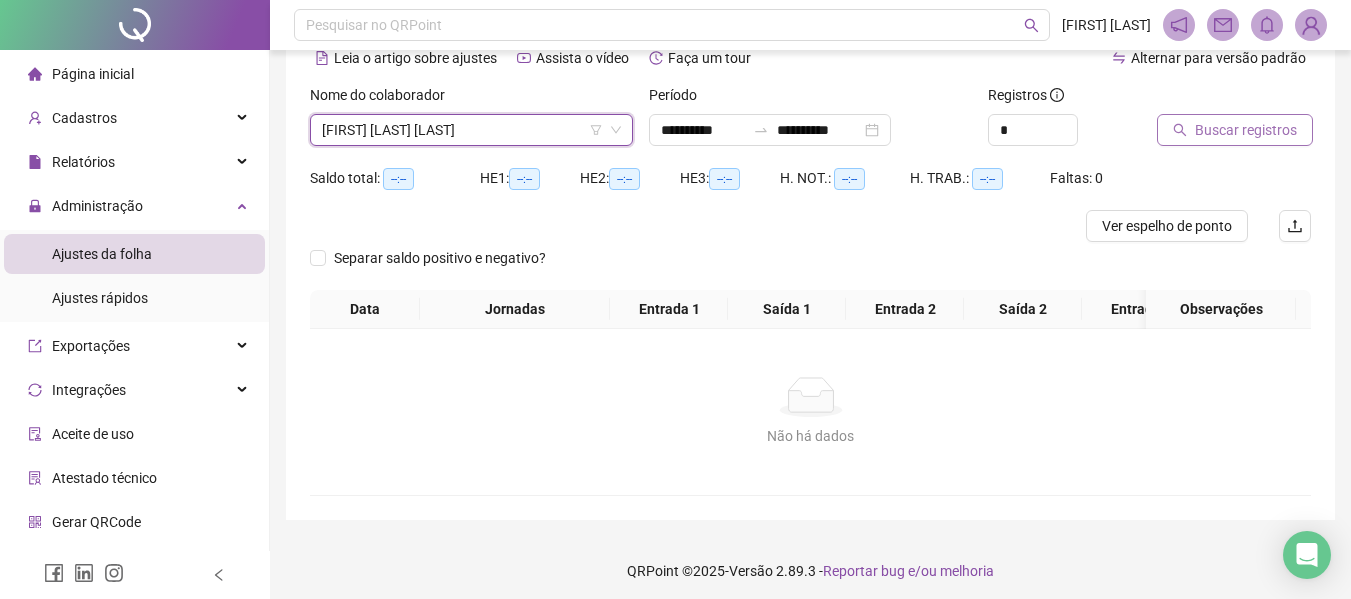 click on "Buscar registros" at bounding box center [1235, 130] 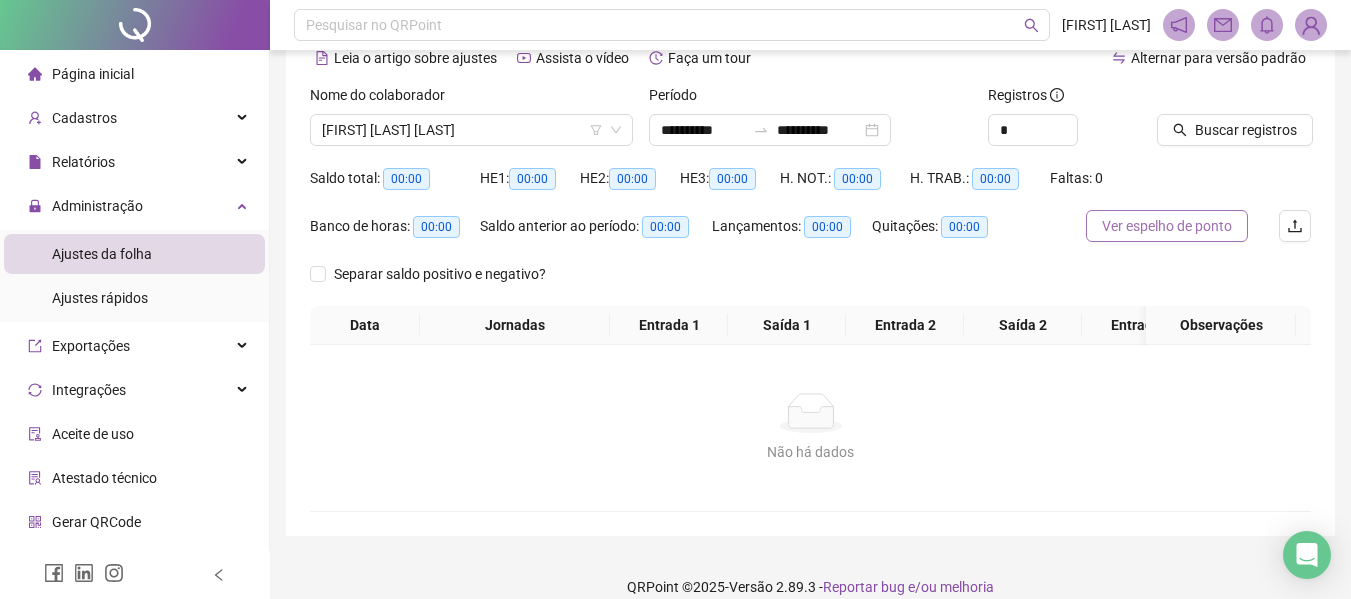 click on "Ver espelho de ponto" at bounding box center (1167, 226) 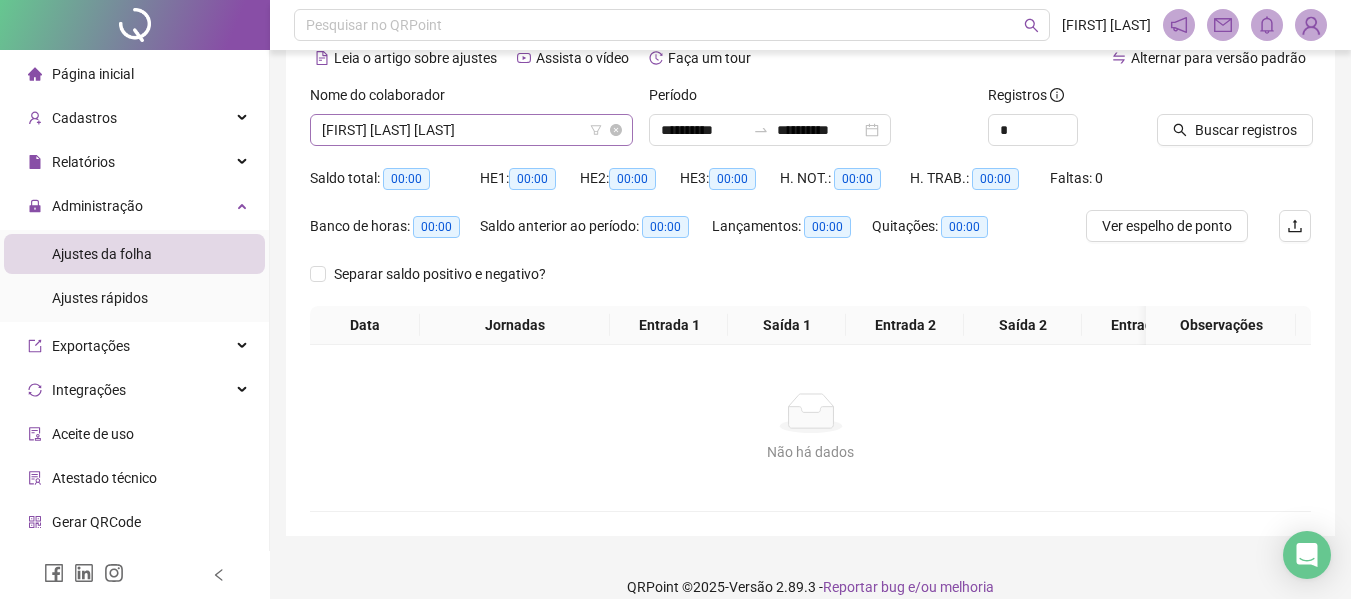 click on "[FIRST] [LAST] [LAST]" at bounding box center [471, 130] 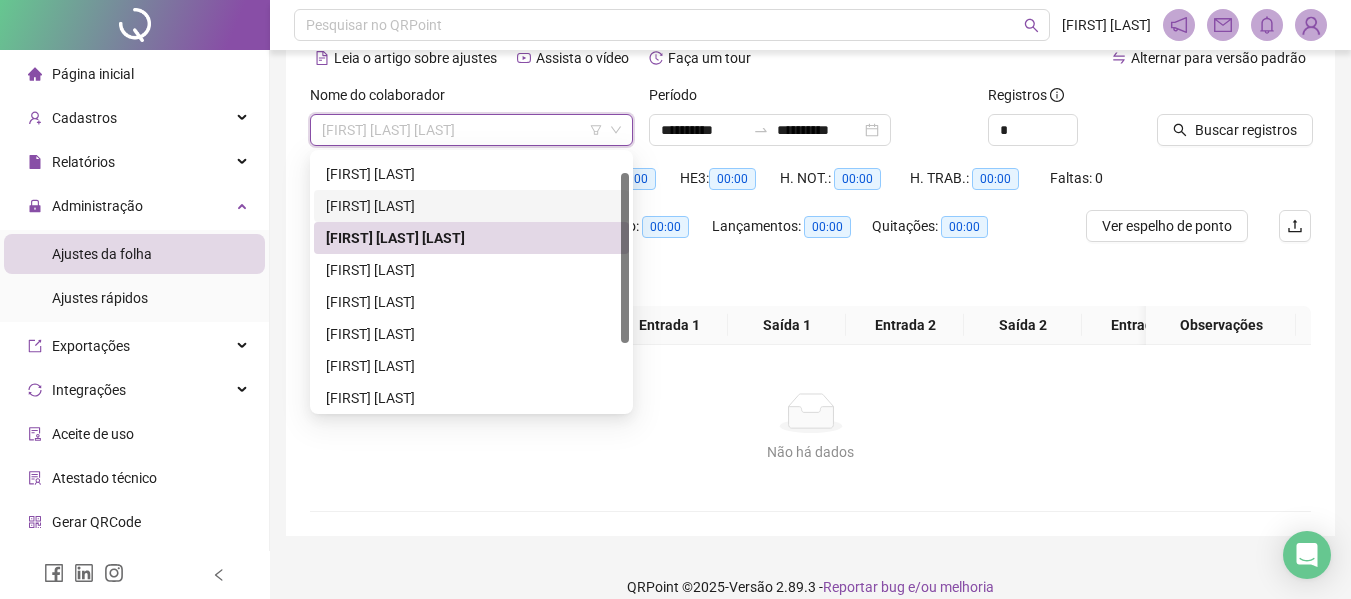 click on "[FIRST] [LAST]" at bounding box center [471, 206] 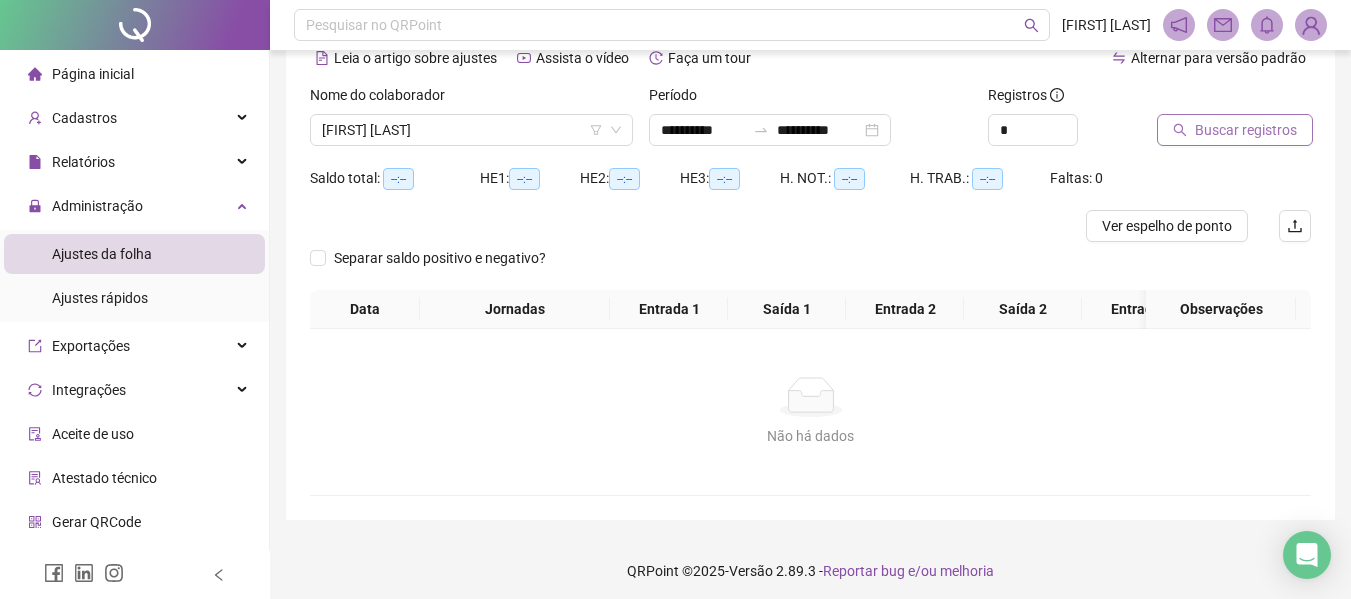 click on "Buscar registros" at bounding box center [1246, 130] 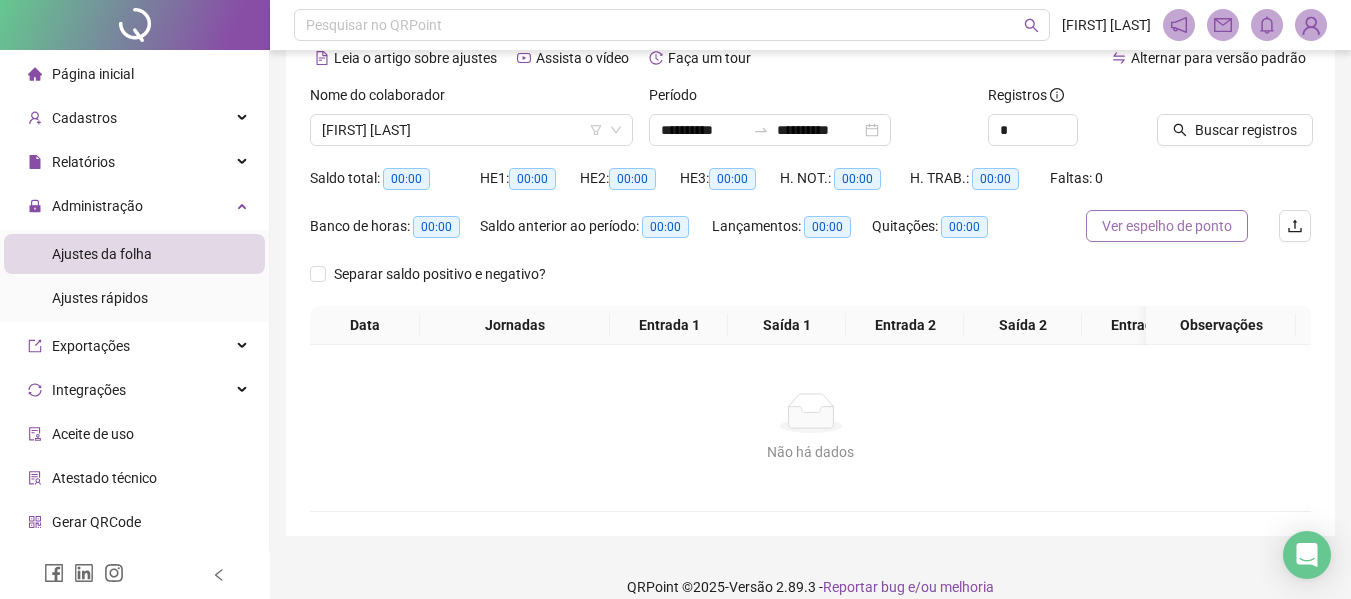 click on "Ver espelho de ponto" at bounding box center (1167, 226) 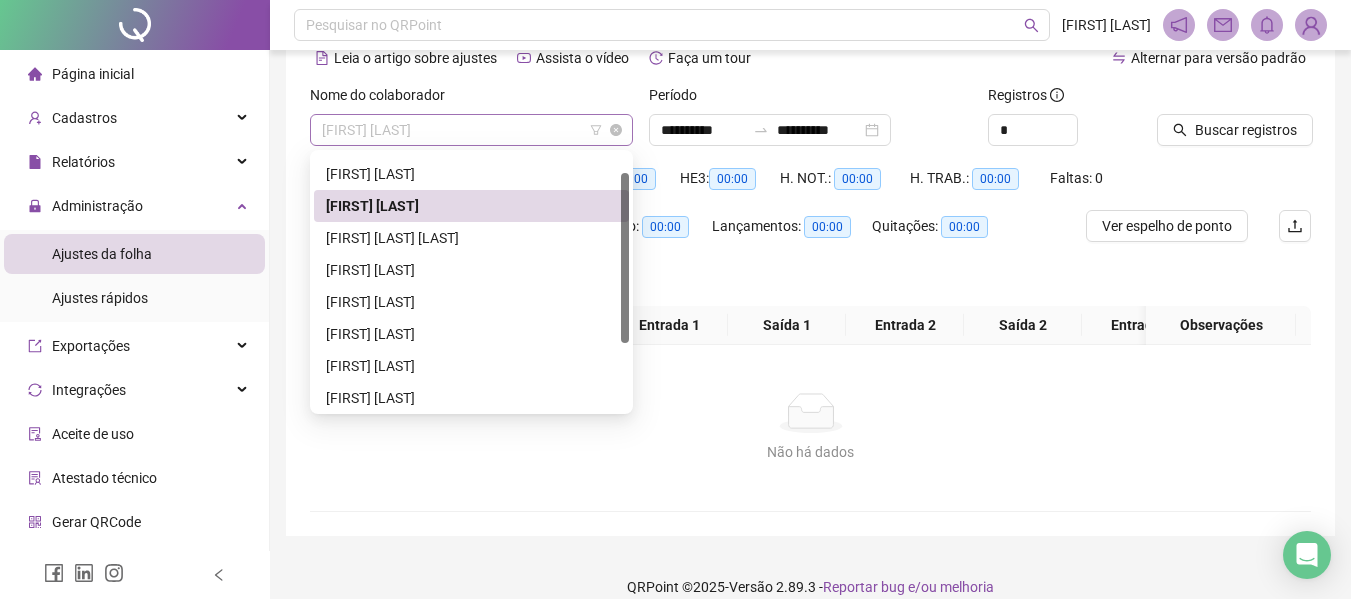 click on "[FIRST] [LAST]" at bounding box center (471, 130) 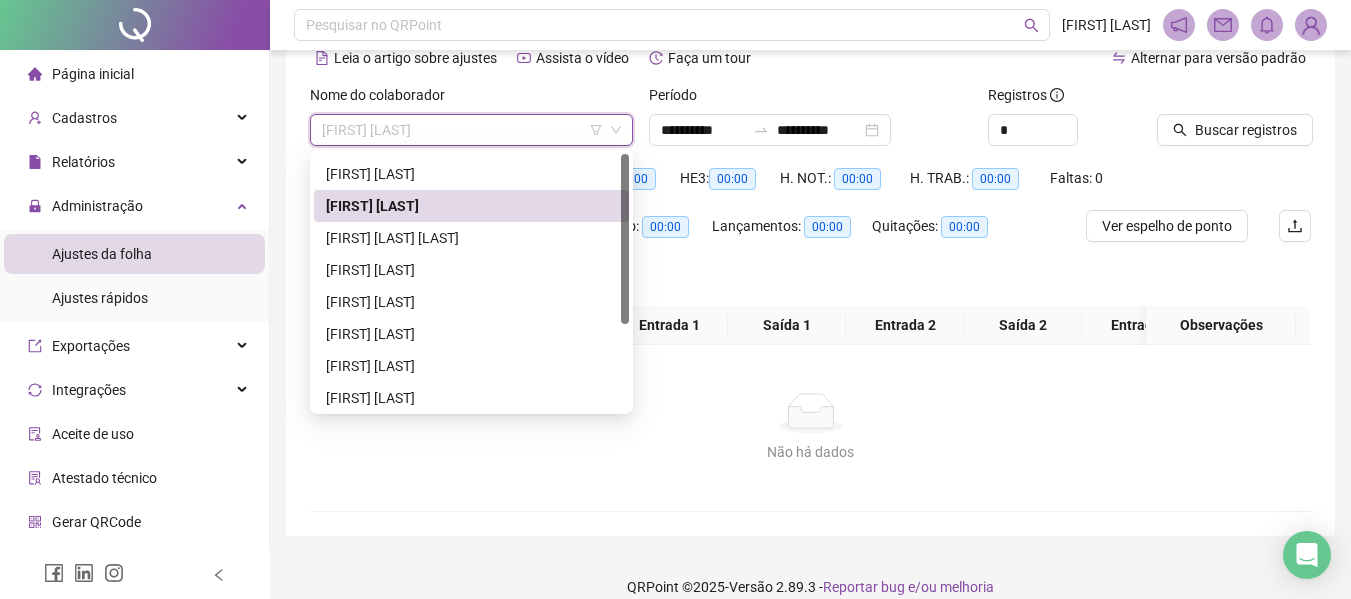 scroll, scrollTop: 0, scrollLeft: 0, axis: both 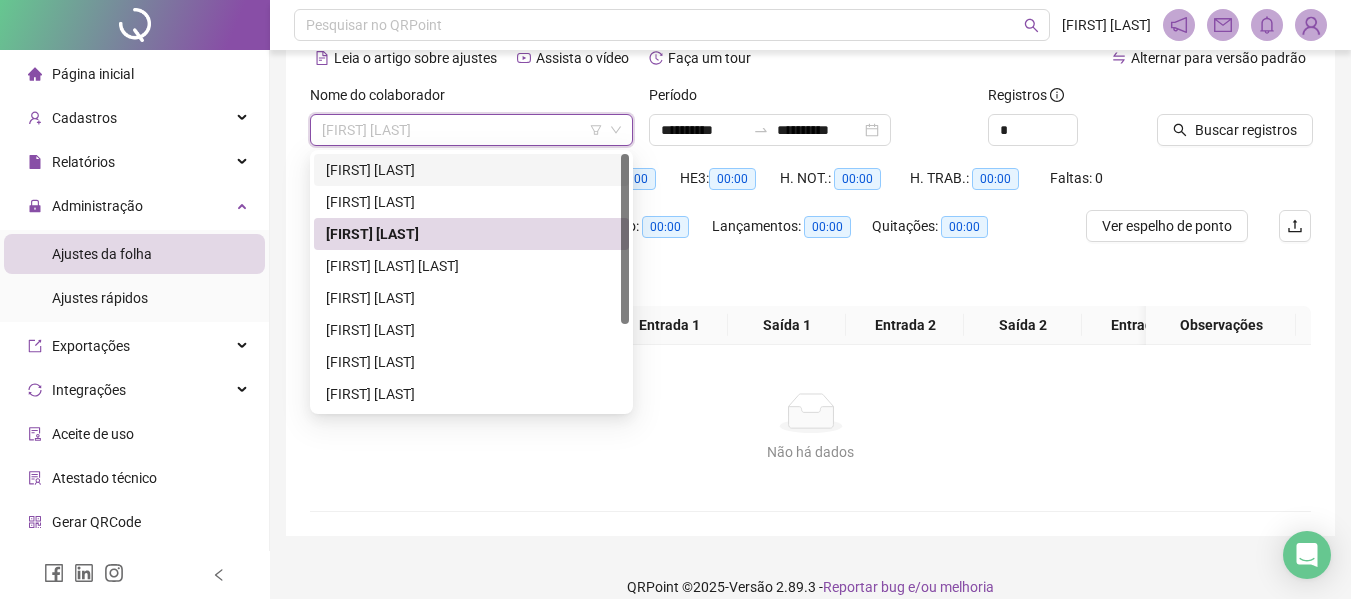 click on "[FIRST] [LAST]" at bounding box center [471, 170] 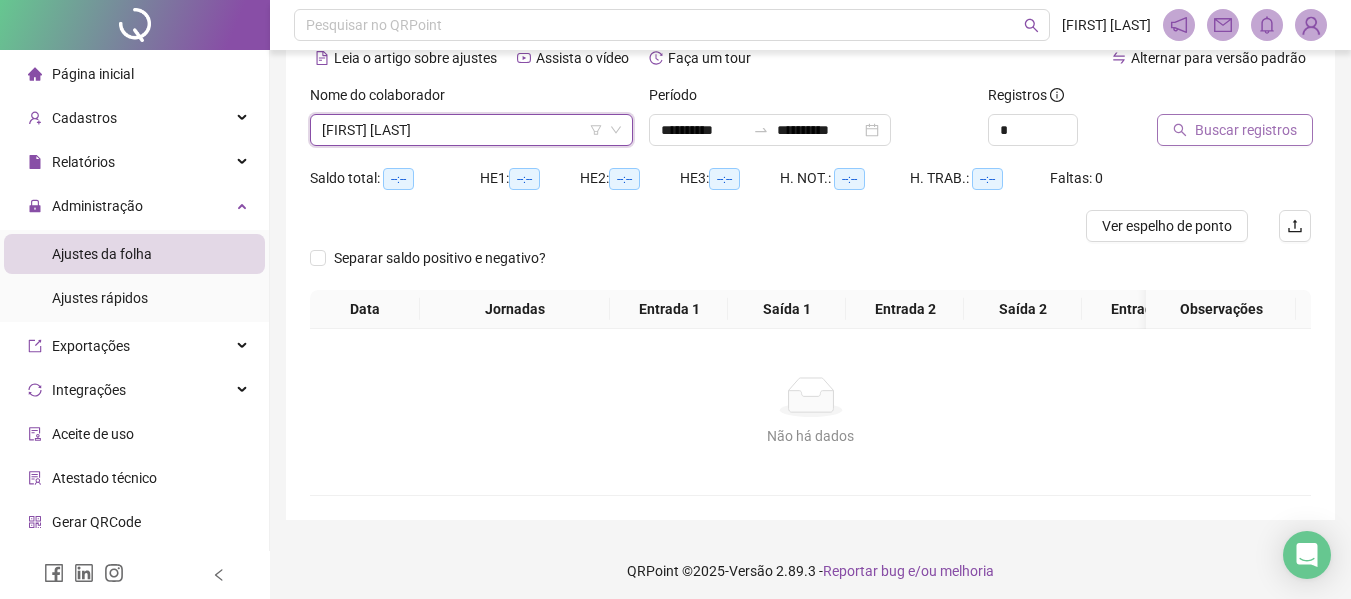 click 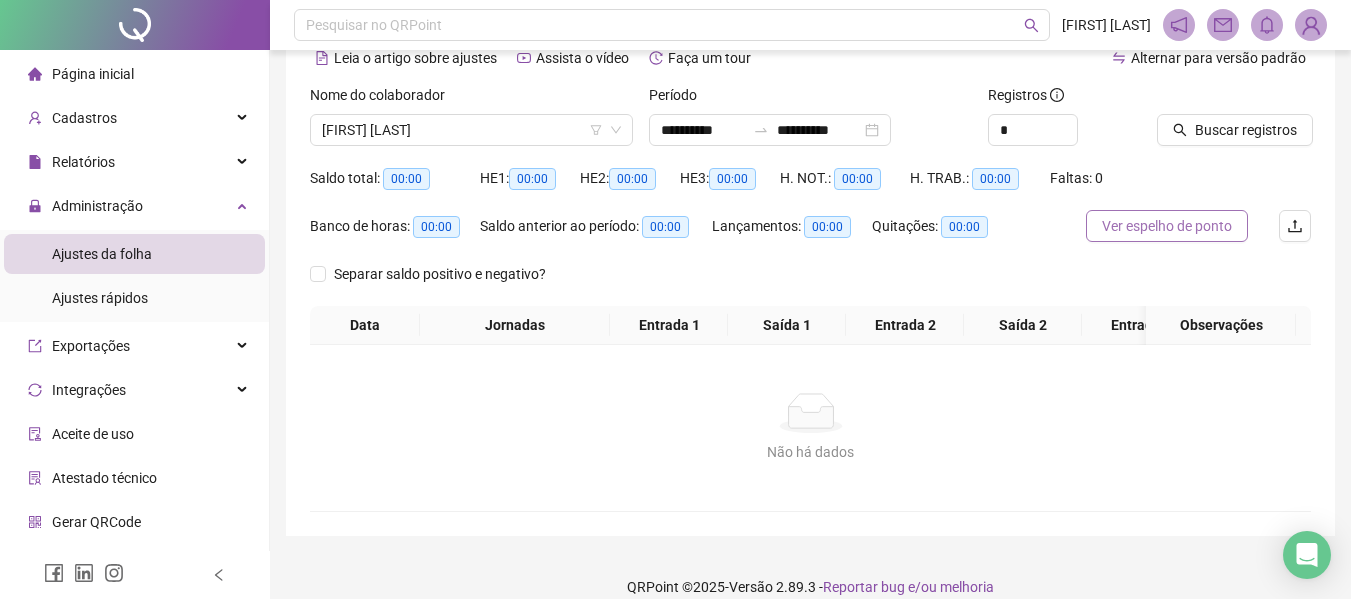 click on "Ver espelho de ponto" at bounding box center [1167, 226] 